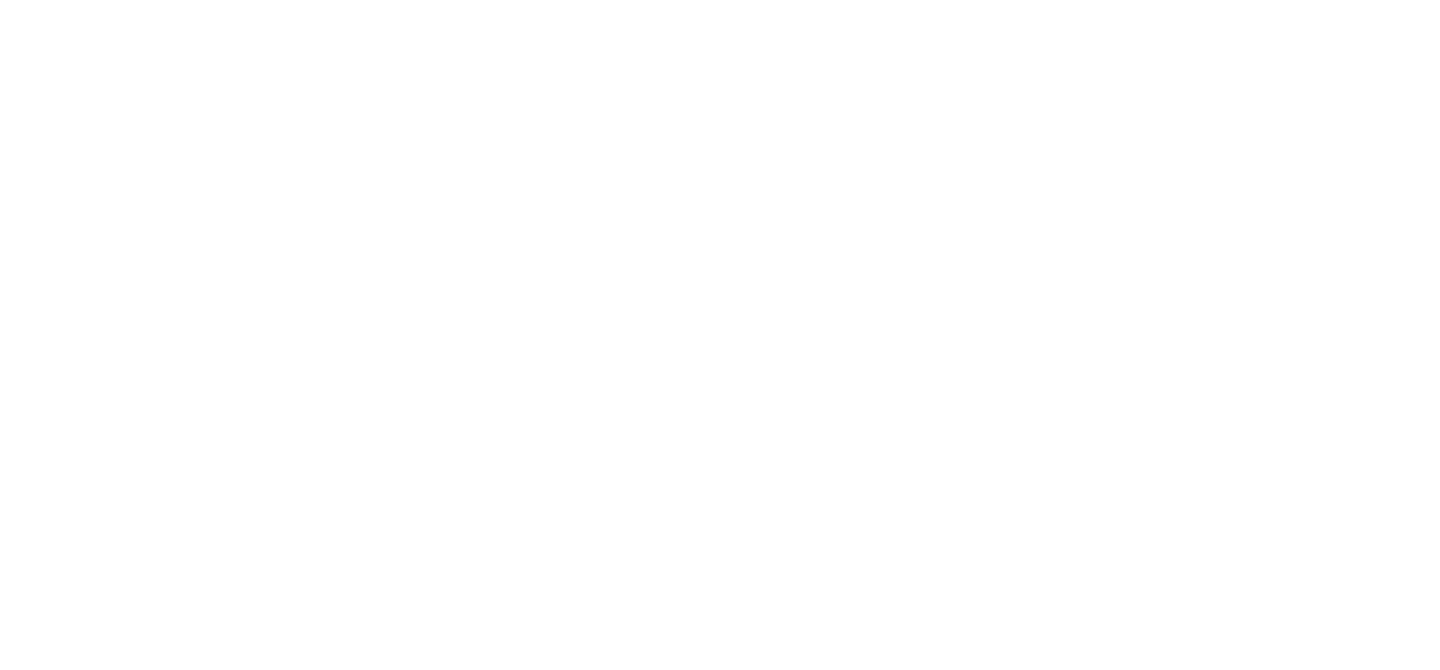 scroll, scrollTop: 0, scrollLeft: 0, axis: both 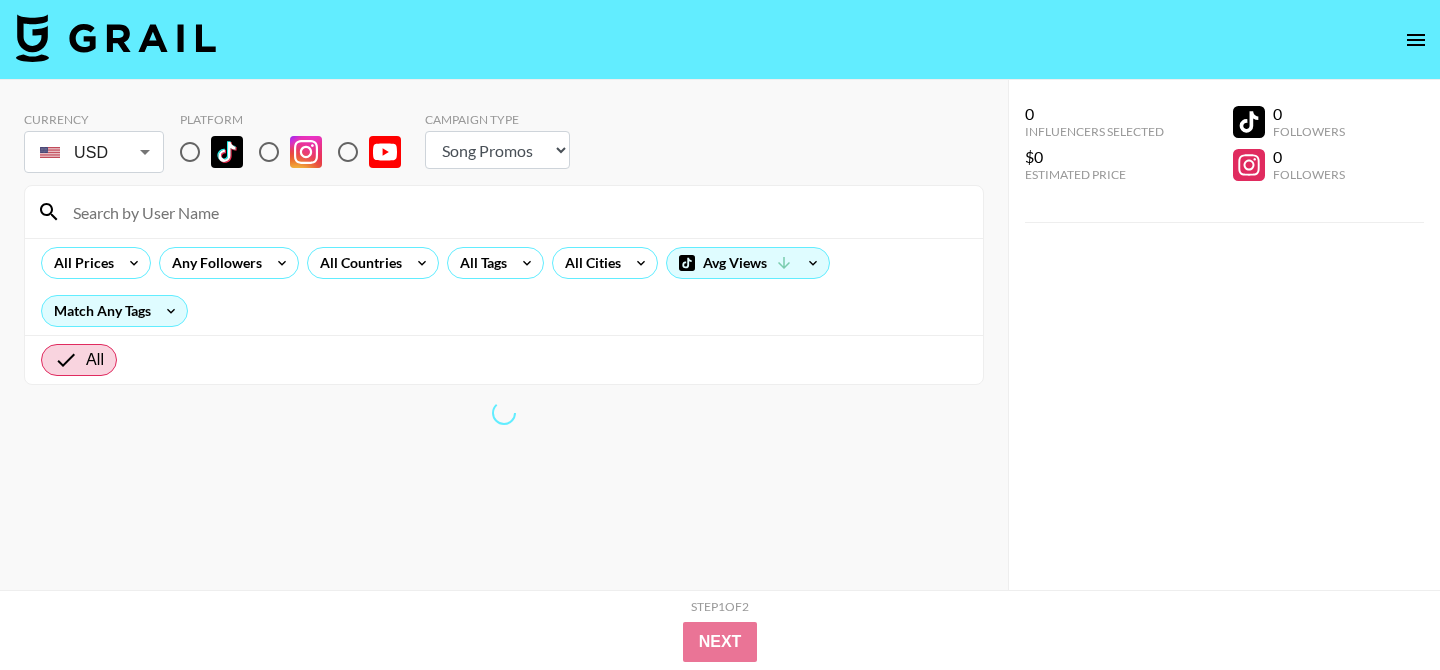 click at bounding box center [190, 152] 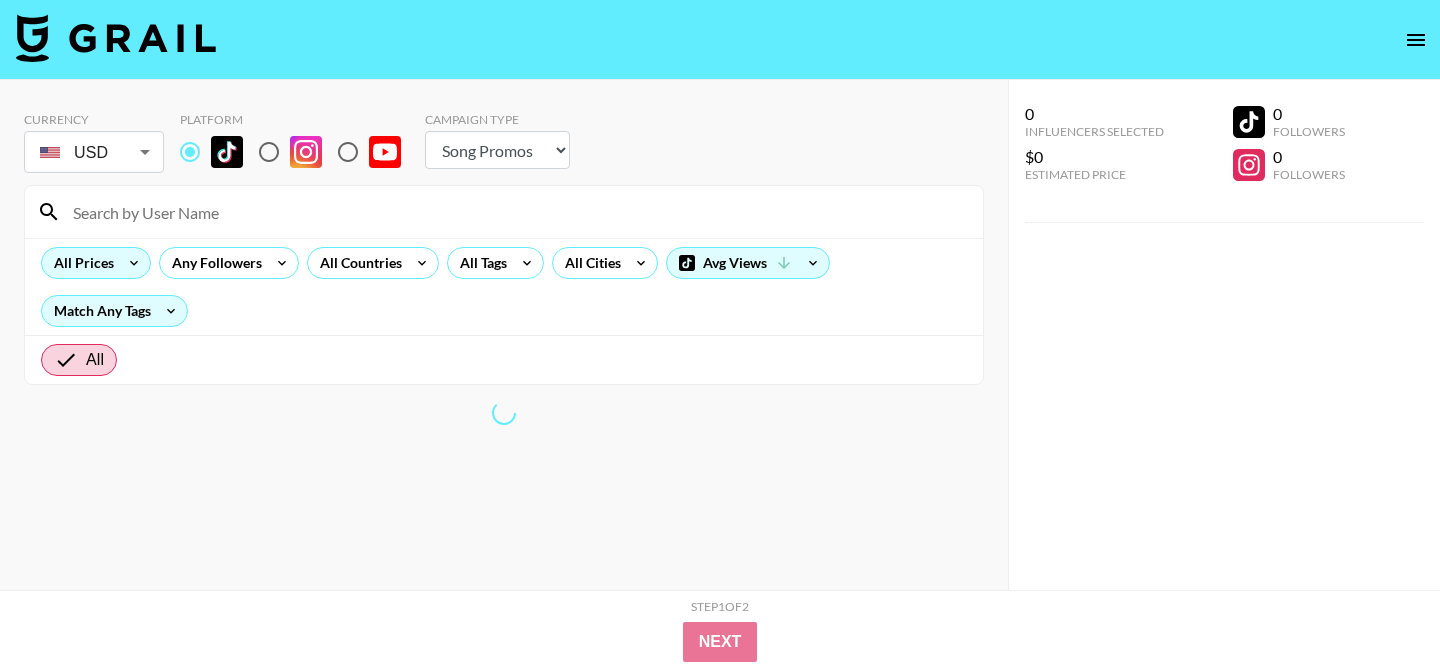click on "All Prices" at bounding box center [96, 263] 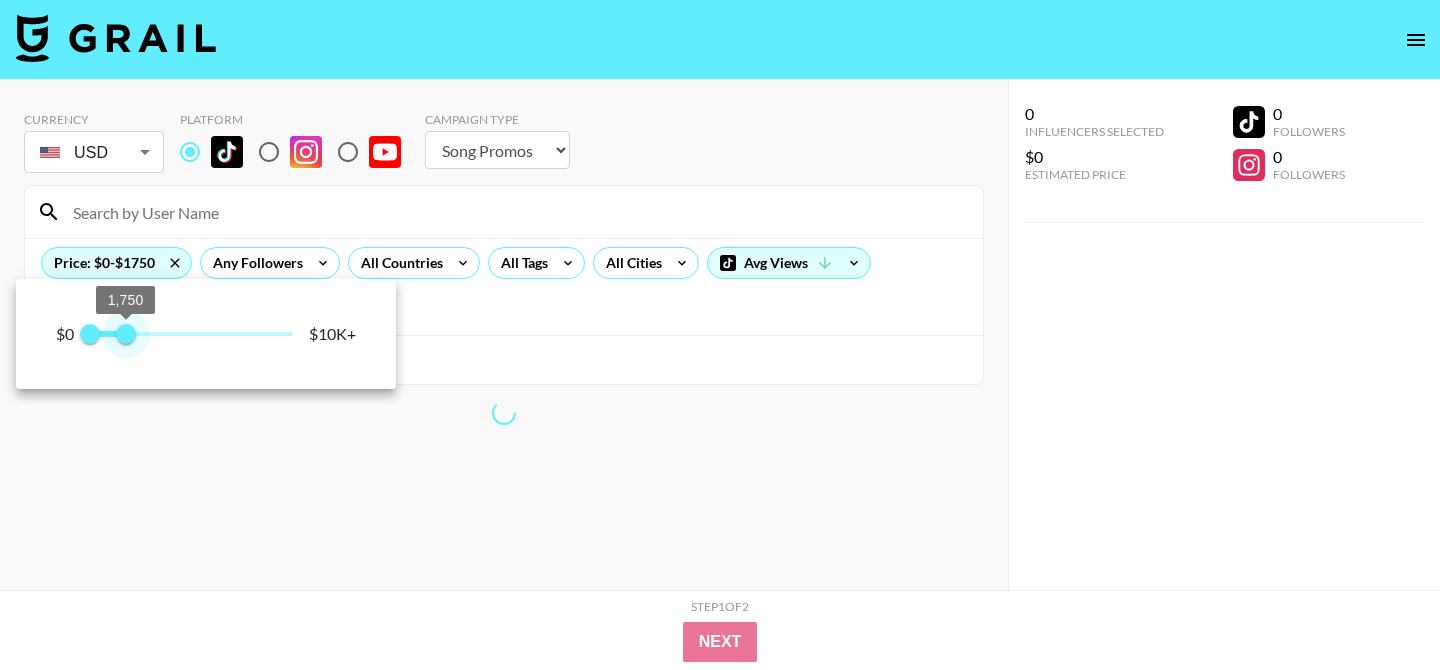 drag, startPoint x: 296, startPoint y: 336, endPoint x: 122, endPoint y: 289, distance: 180.23596 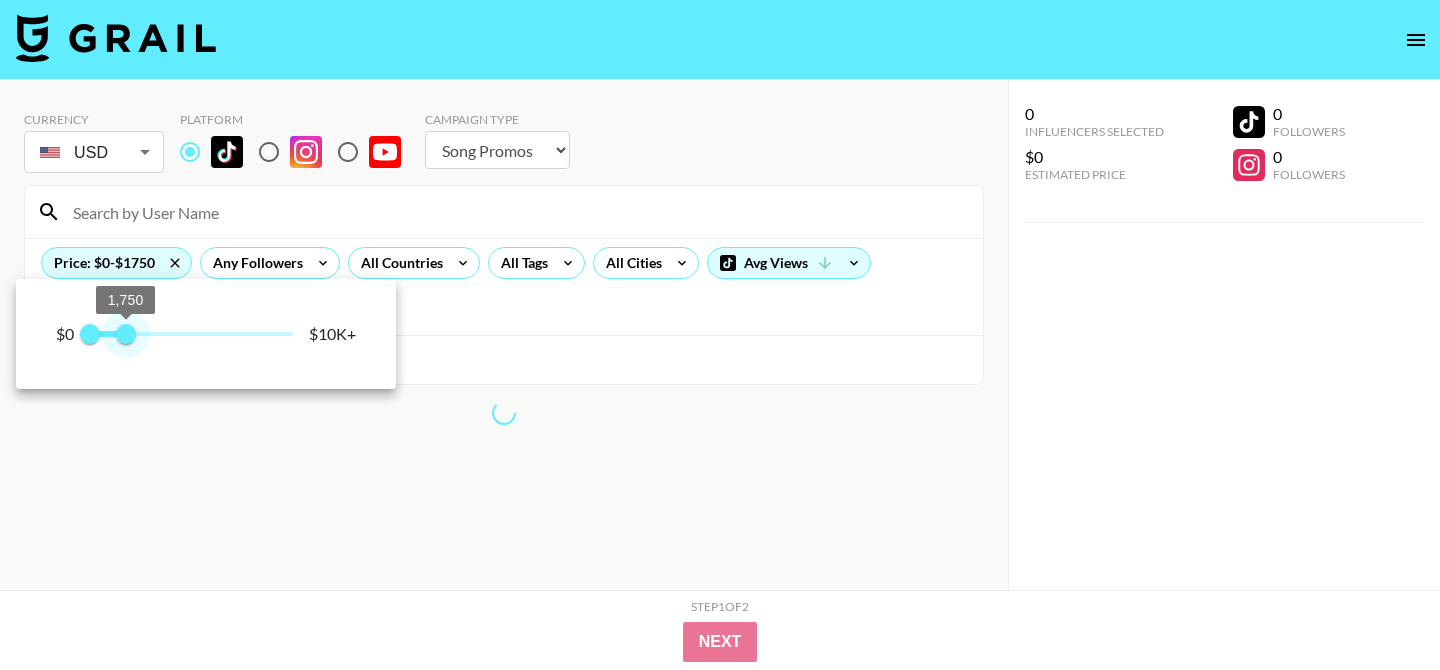 click on "1,750" at bounding box center (126, 334) 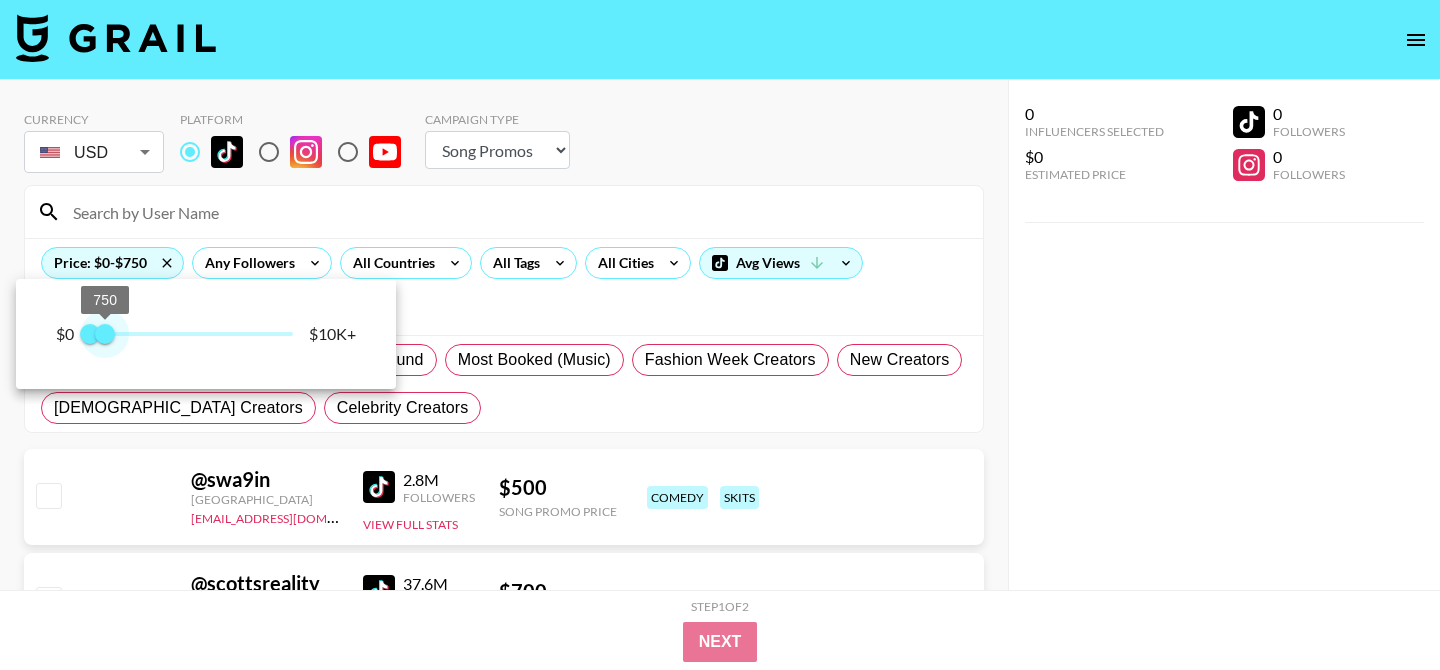 type on "500" 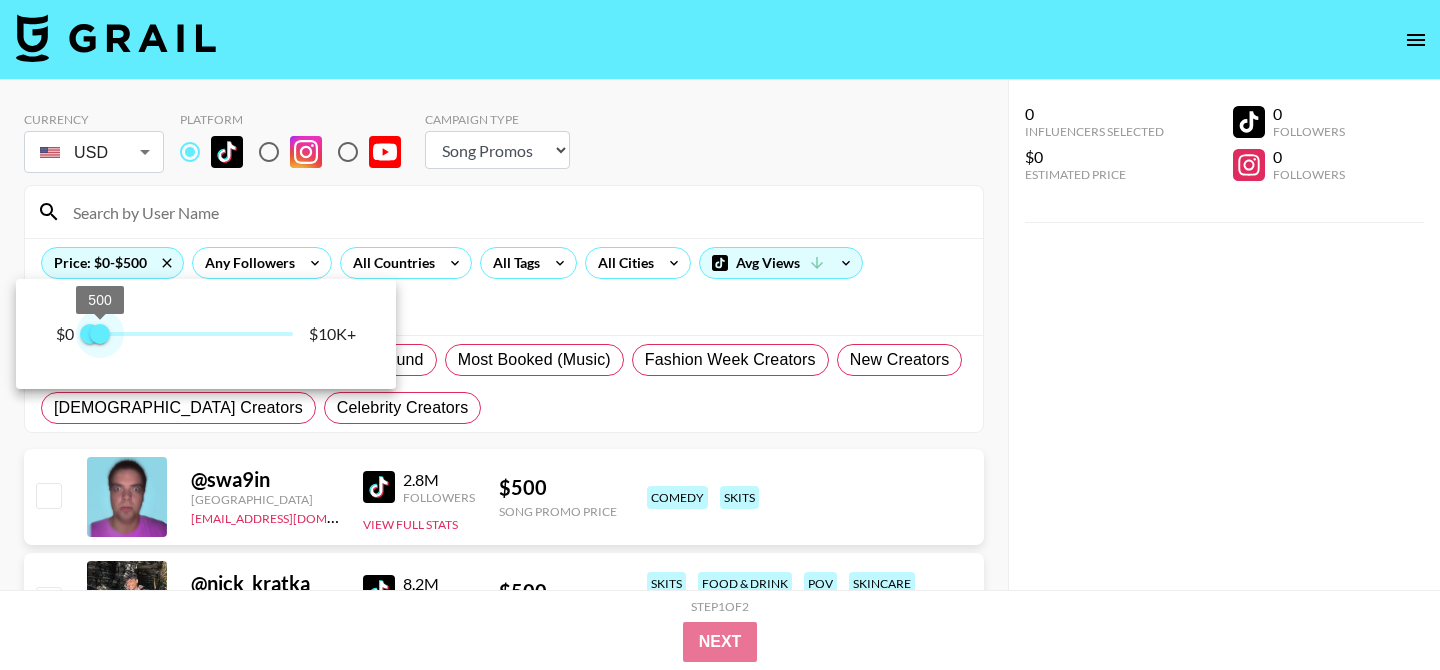 drag, startPoint x: 128, startPoint y: 325, endPoint x: 103, endPoint y: 333, distance: 26.24881 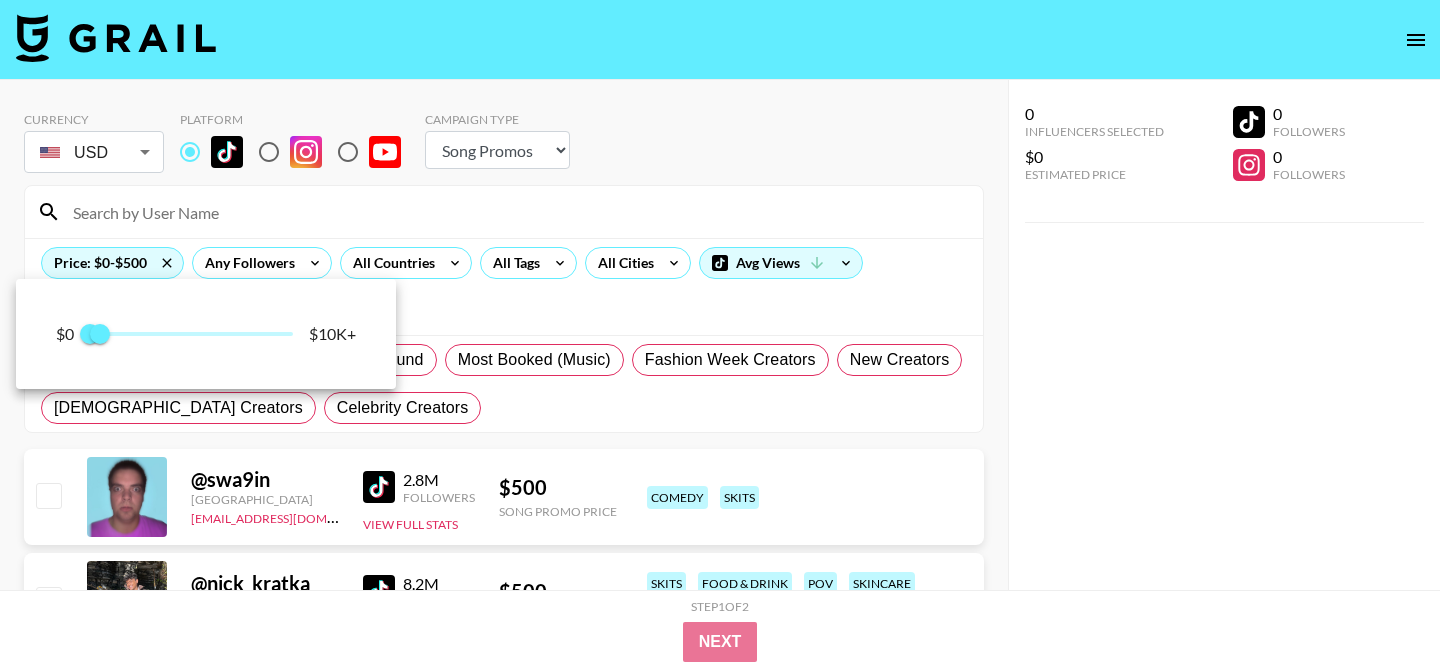 click at bounding box center (720, 335) 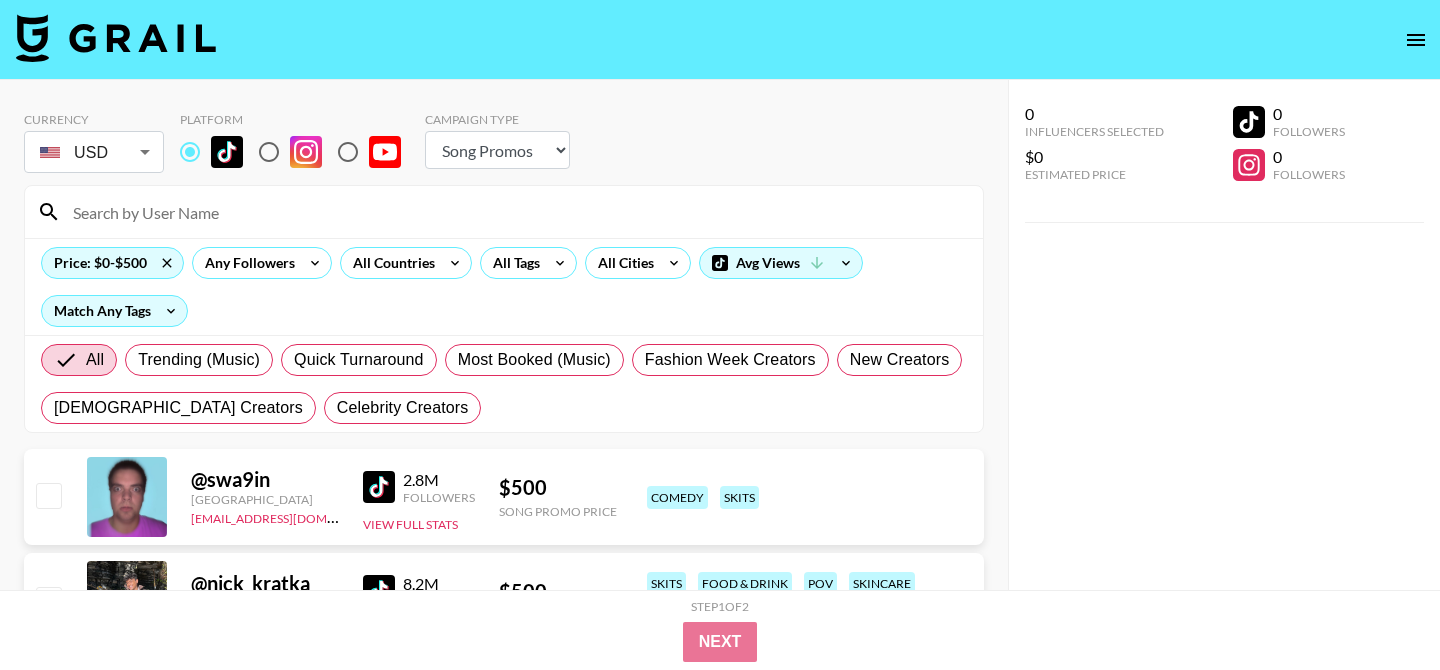 click on "All Tags" at bounding box center (512, 263) 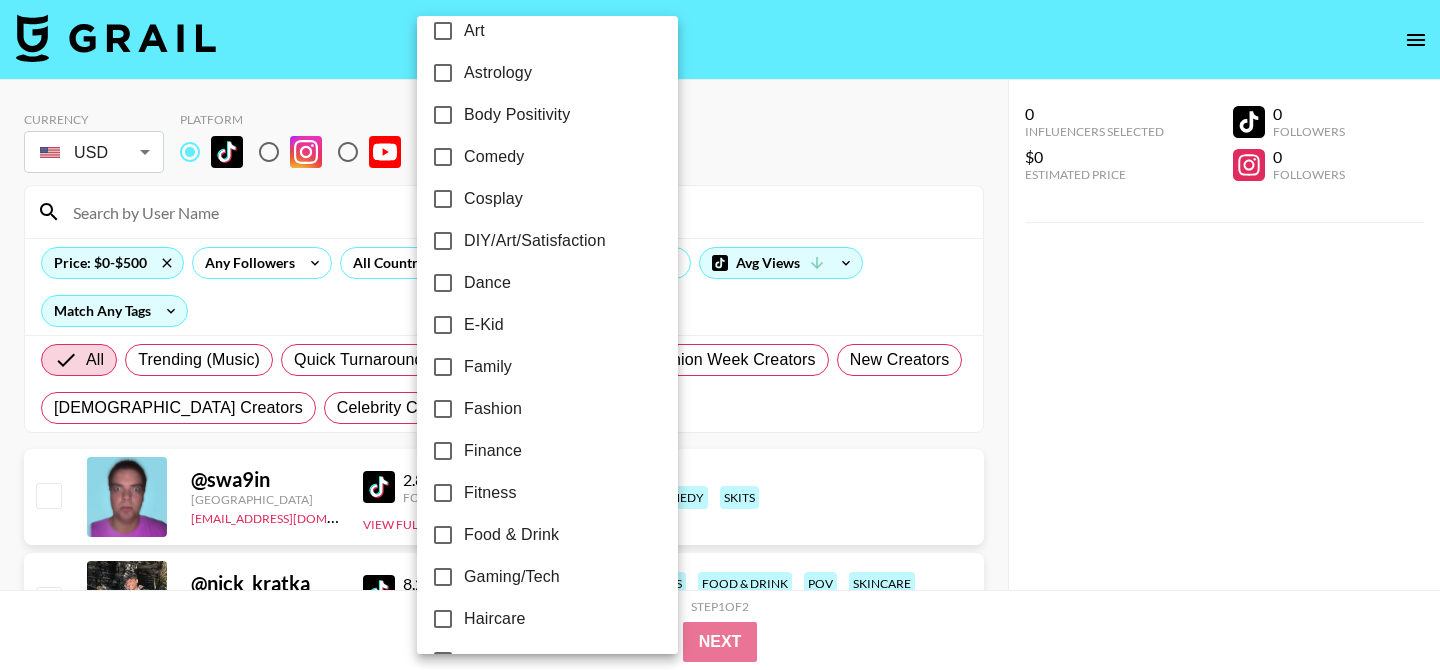 scroll, scrollTop: 275, scrollLeft: 0, axis: vertical 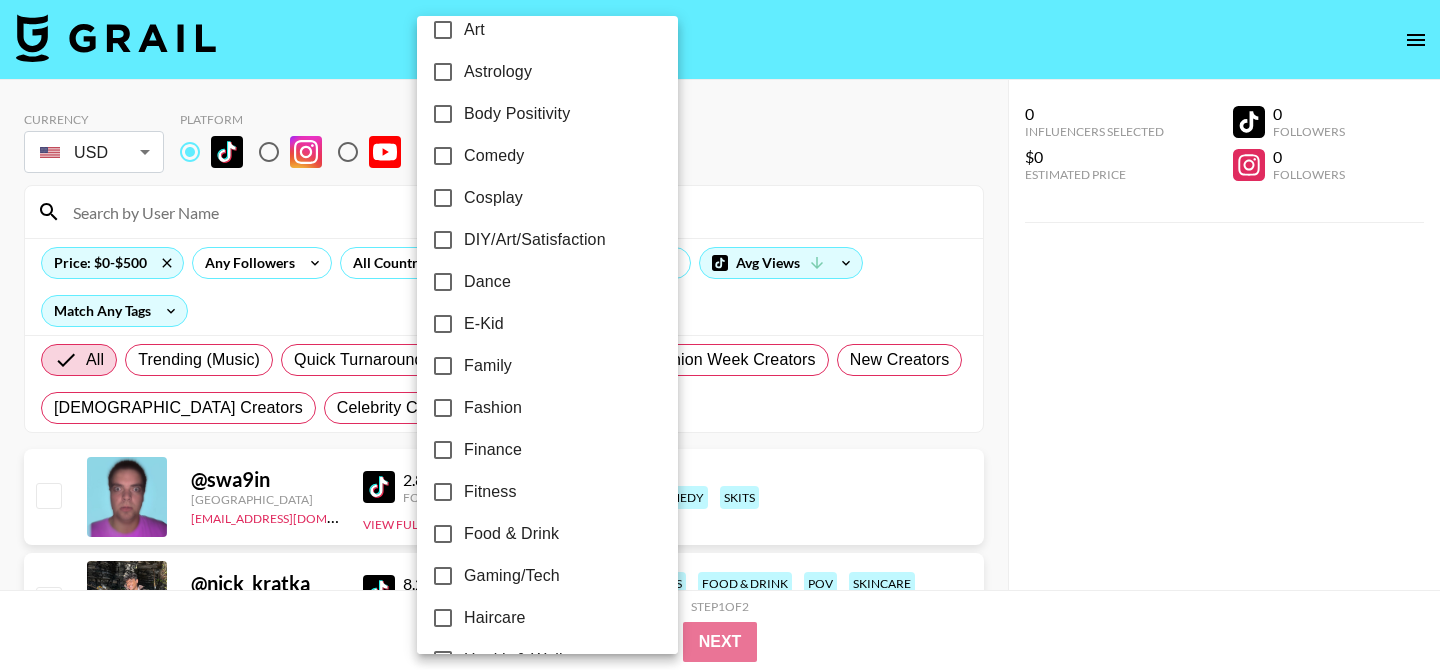 click on "Family" at bounding box center [488, 366] 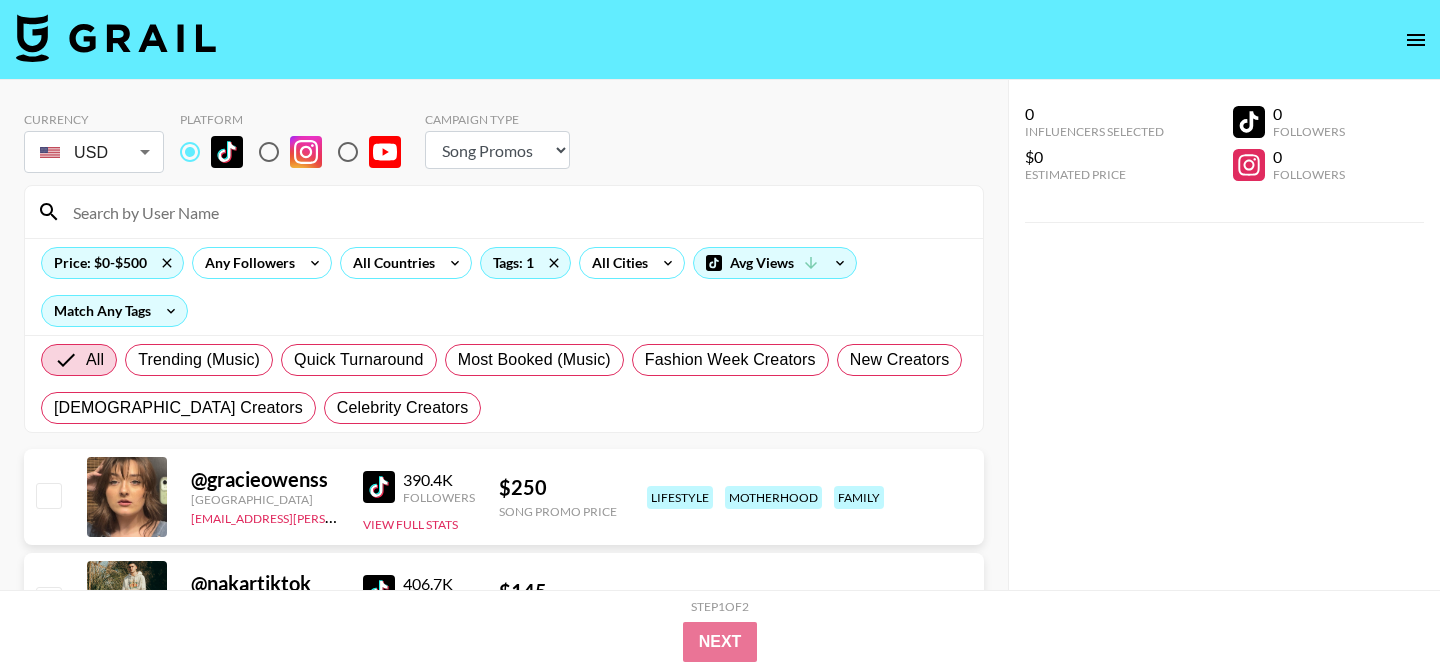 click on "Price: $0-$500 Any Followers All Countries Tags: 1 All Cities Avg Views Match Any Tags" at bounding box center (504, 286) 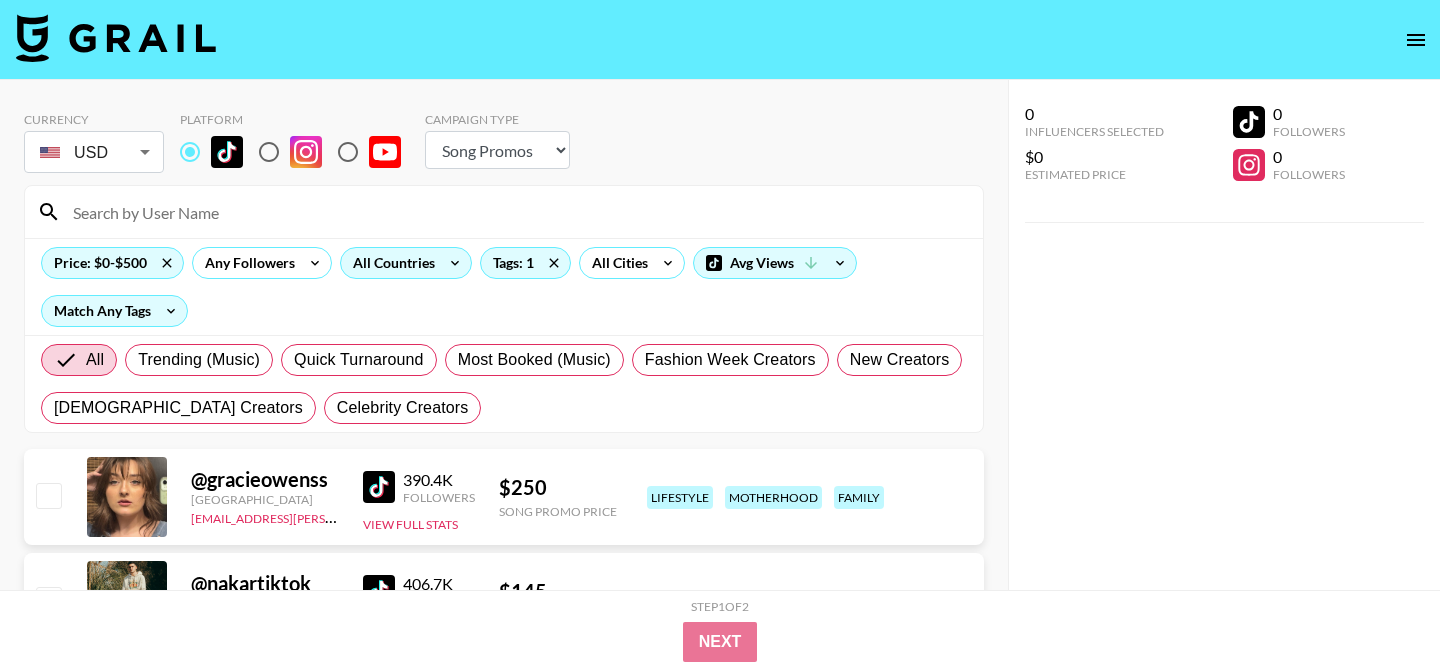 click on "All Countries" at bounding box center (390, 263) 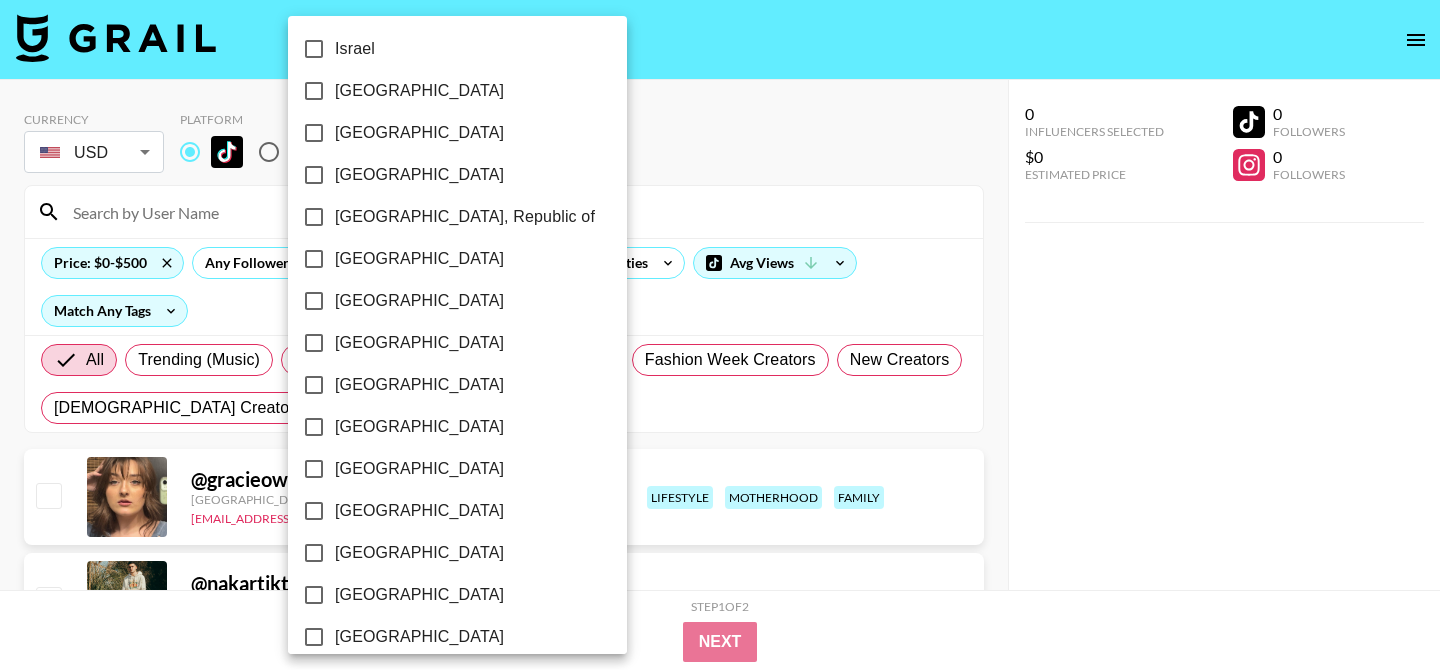 scroll, scrollTop: 1662, scrollLeft: 0, axis: vertical 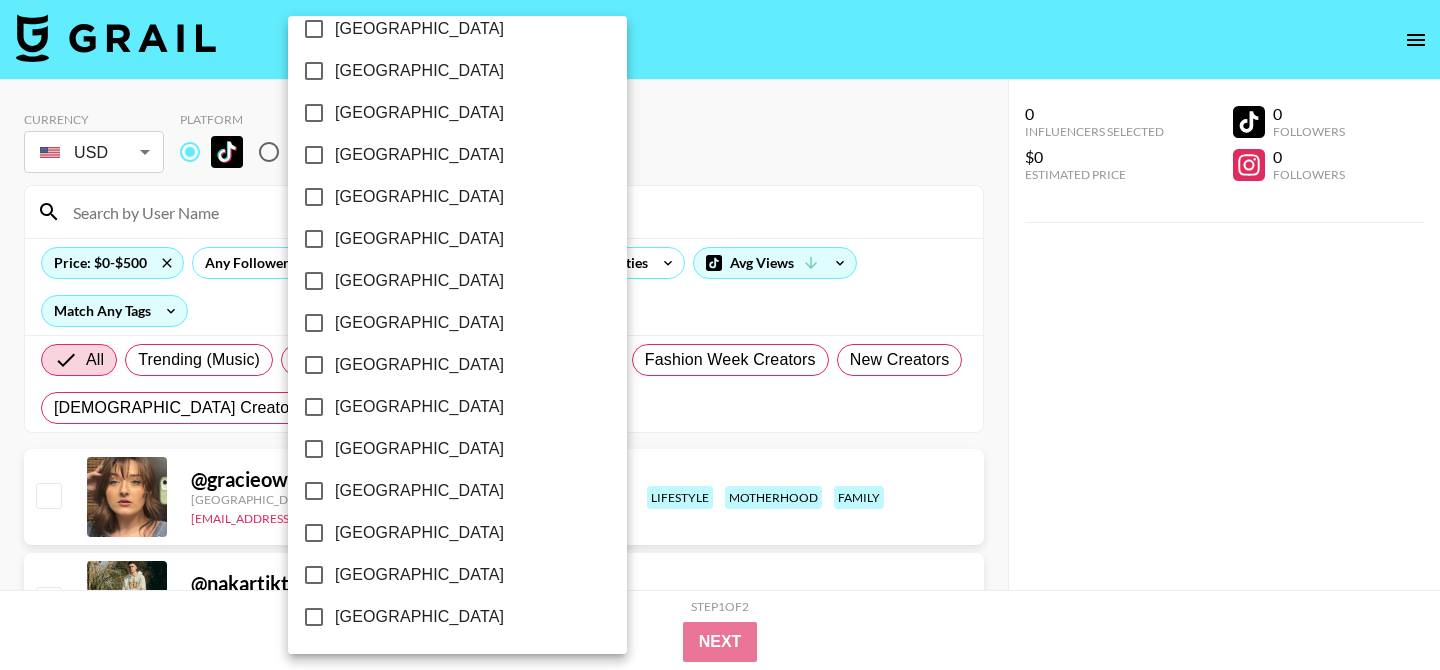 click on "[GEOGRAPHIC_DATA]" at bounding box center [419, 575] 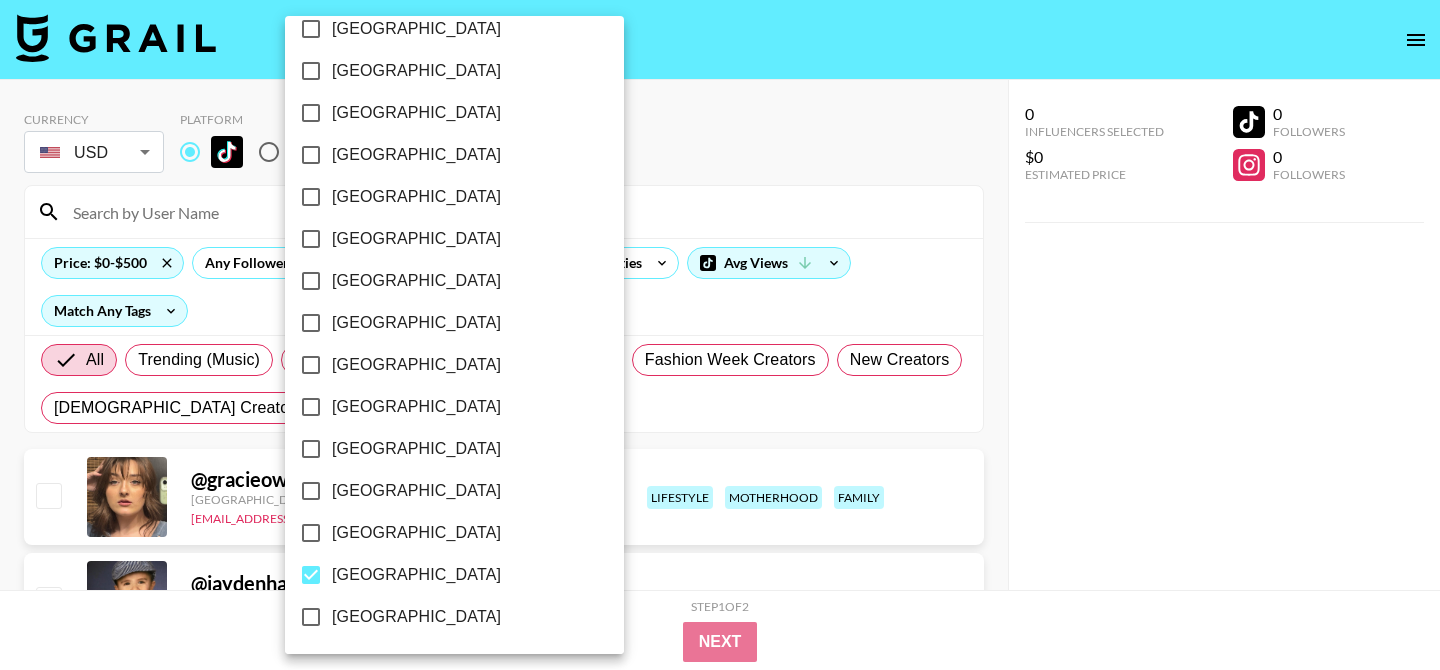 click on "[GEOGRAPHIC_DATA]" at bounding box center [416, 533] 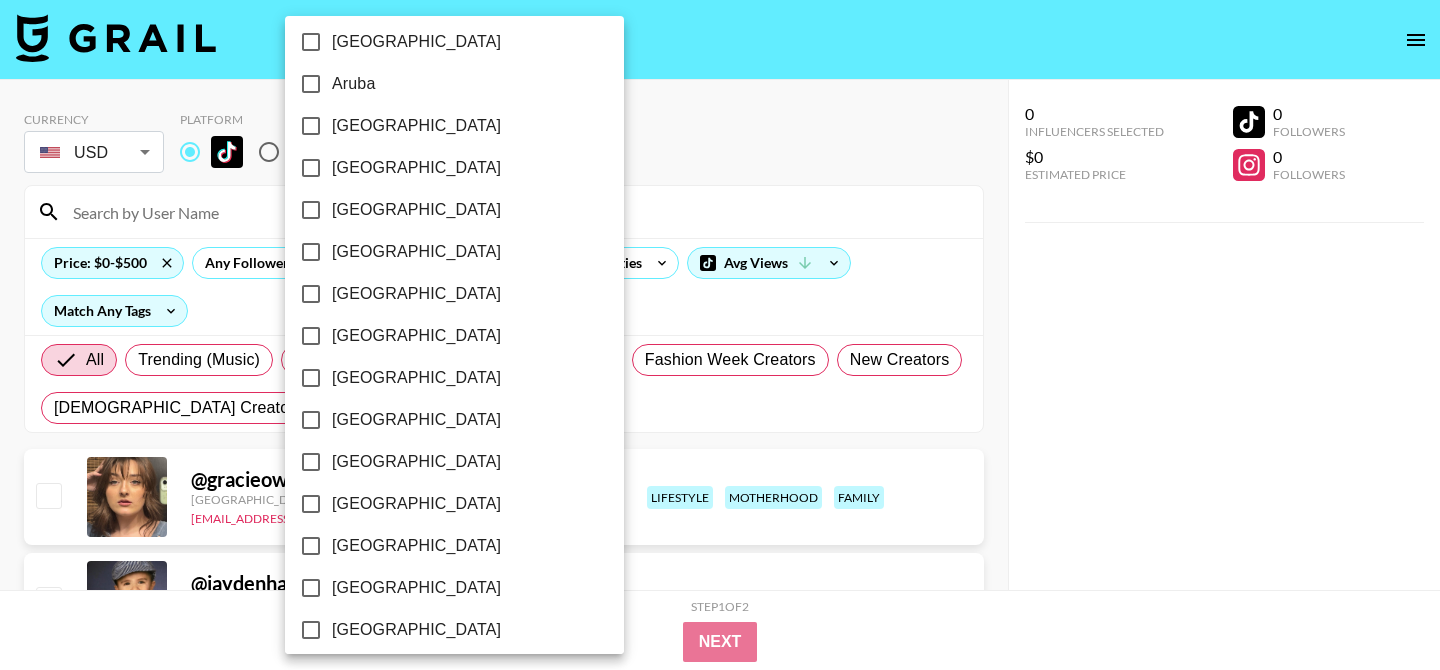 scroll, scrollTop: 0, scrollLeft: 0, axis: both 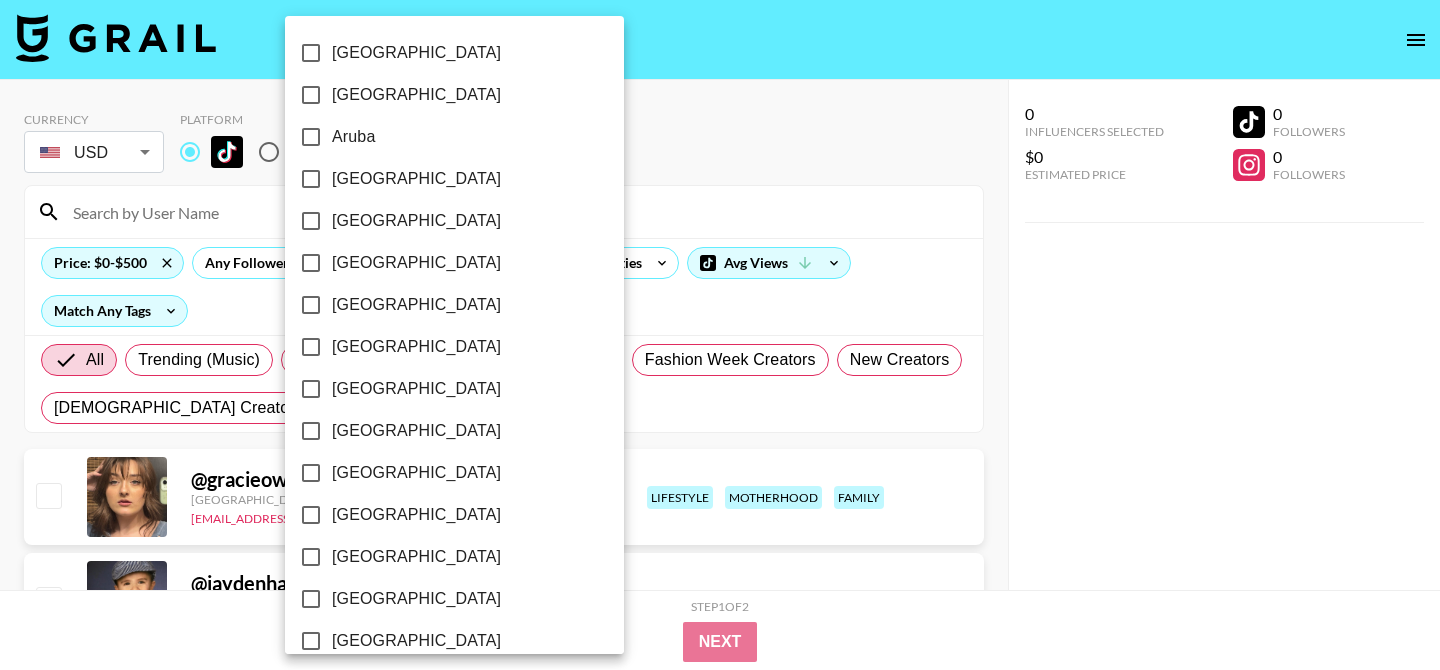 click on "[GEOGRAPHIC_DATA]" at bounding box center [416, 179] 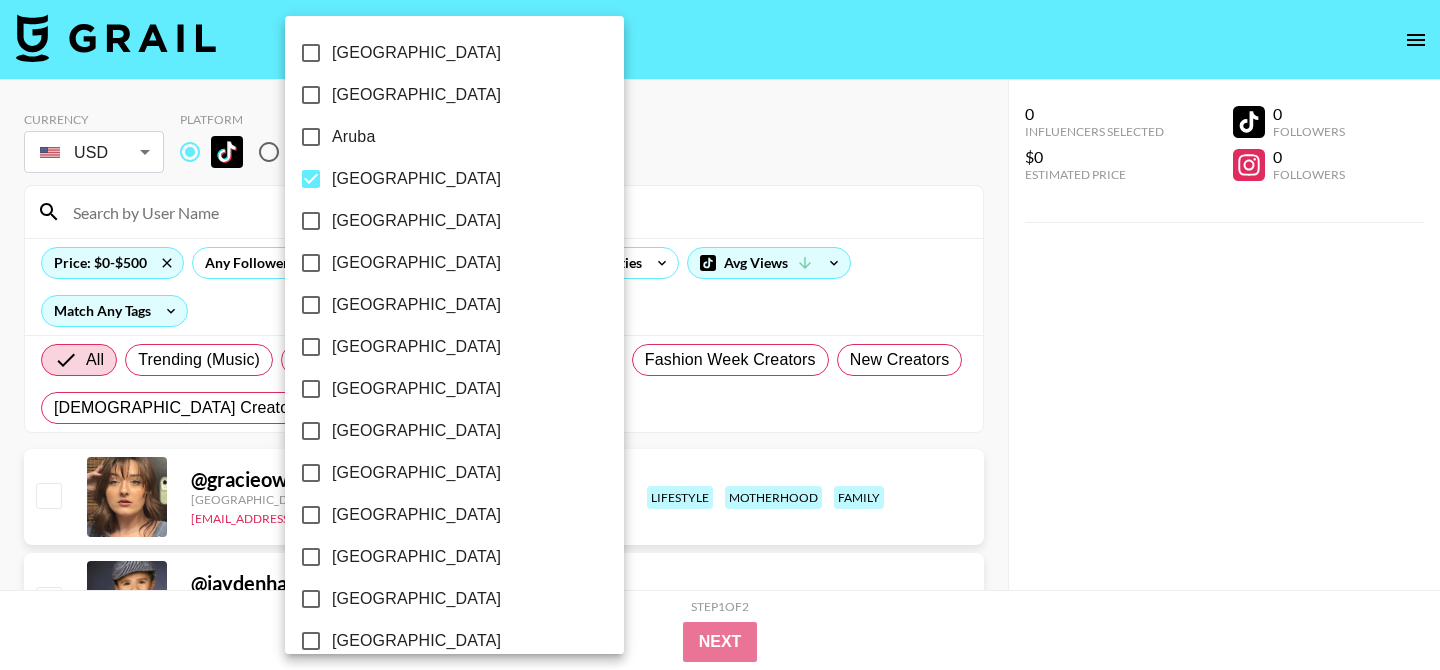 click on "[GEOGRAPHIC_DATA]" at bounding box center [416, 389] 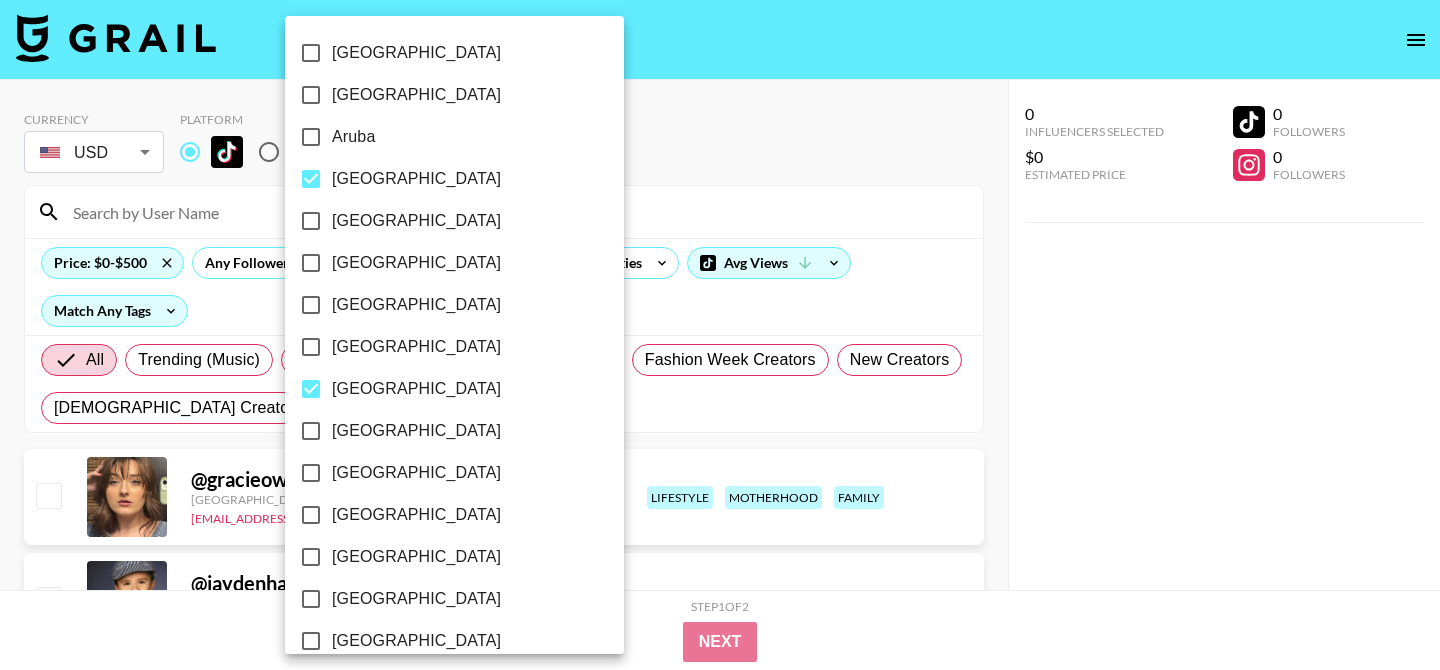 click at bounding box center (720, 335) 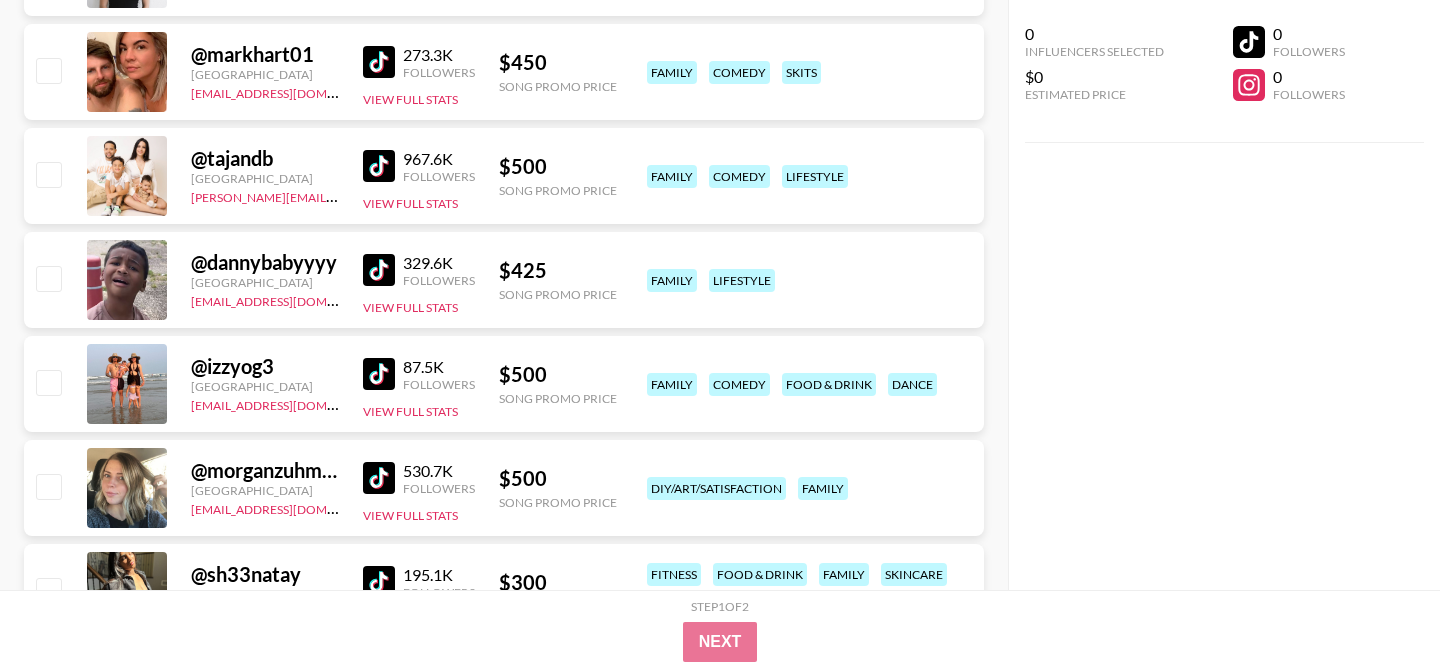 scroll, scrollTop: 740, scrollLeft: 0, axis: vertical 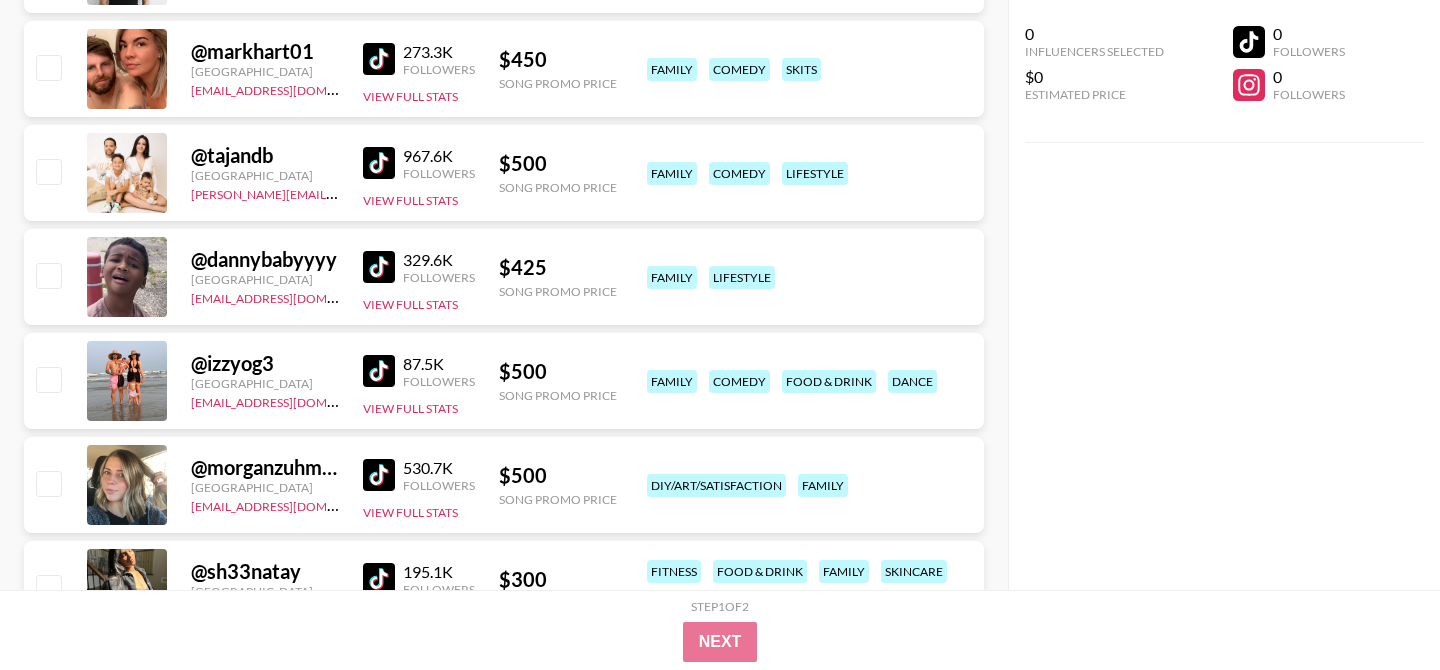 click at bounding box center [379, 163] 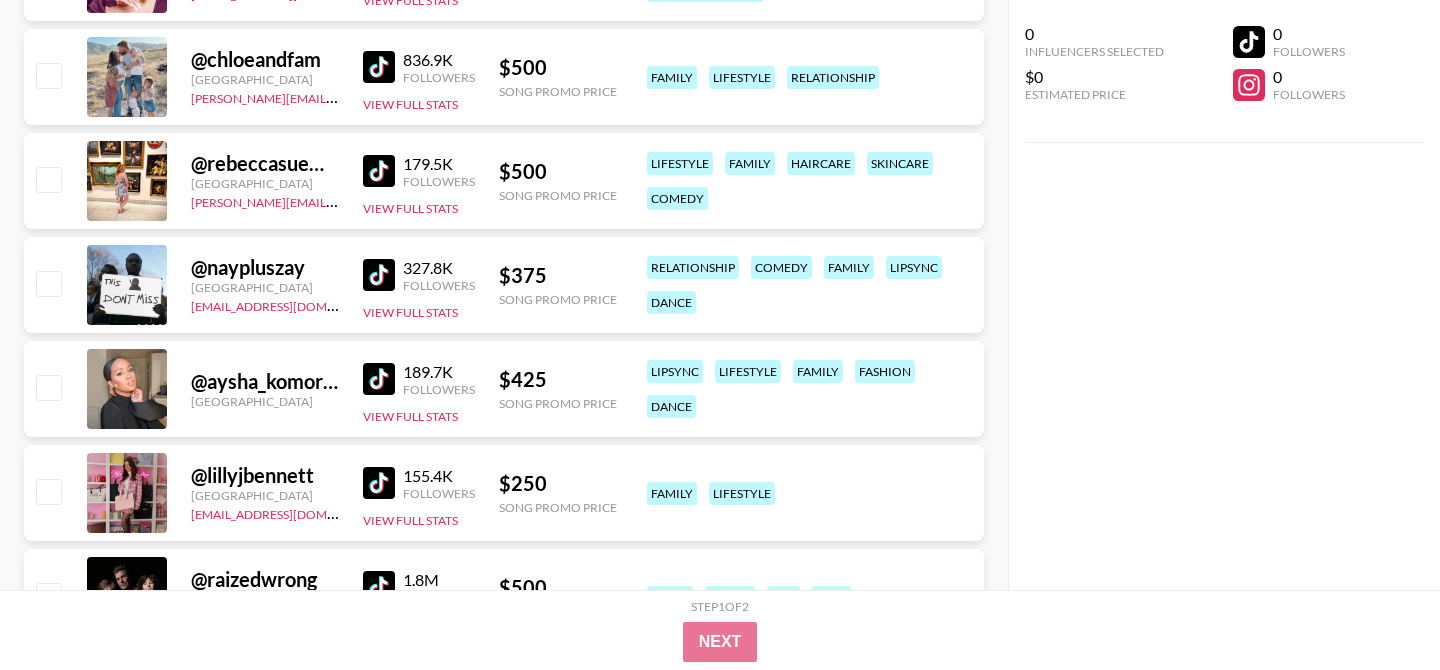 scroll, scrollTop: 1671, scrollLeft: 0, axis: vertical 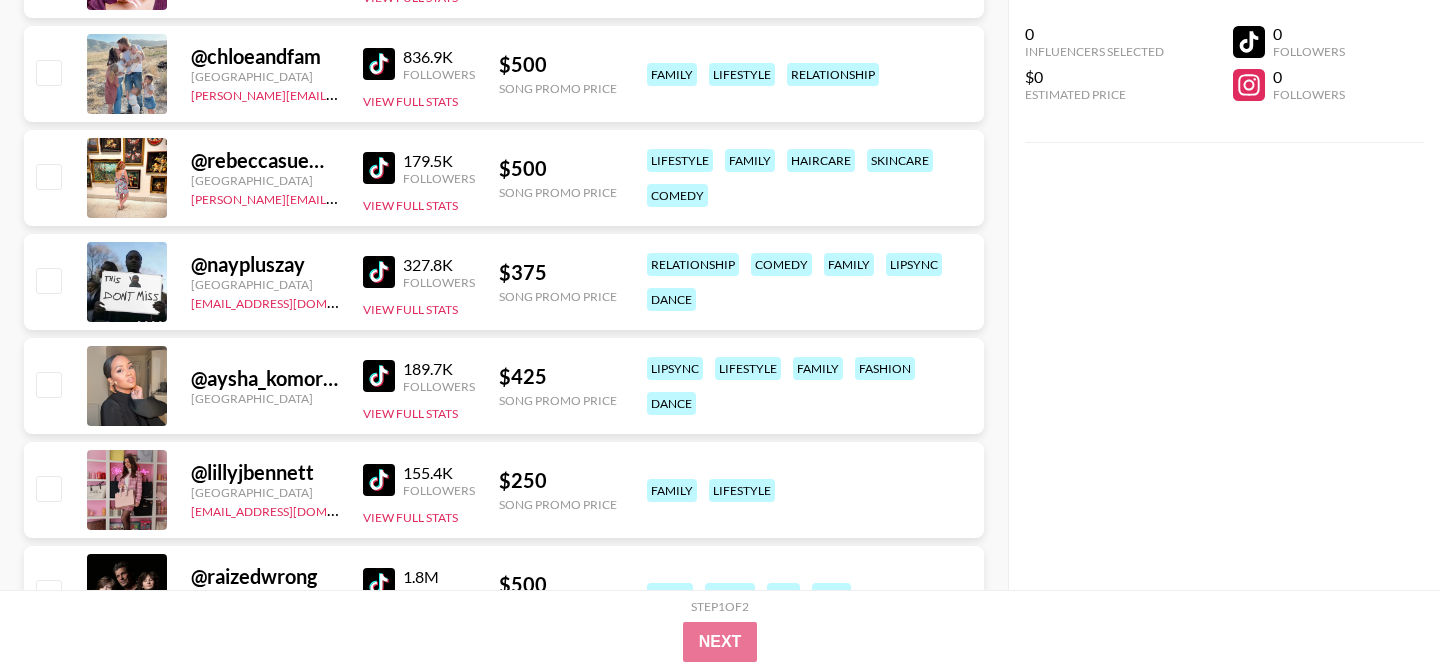 click at bounding box center [379, 272] 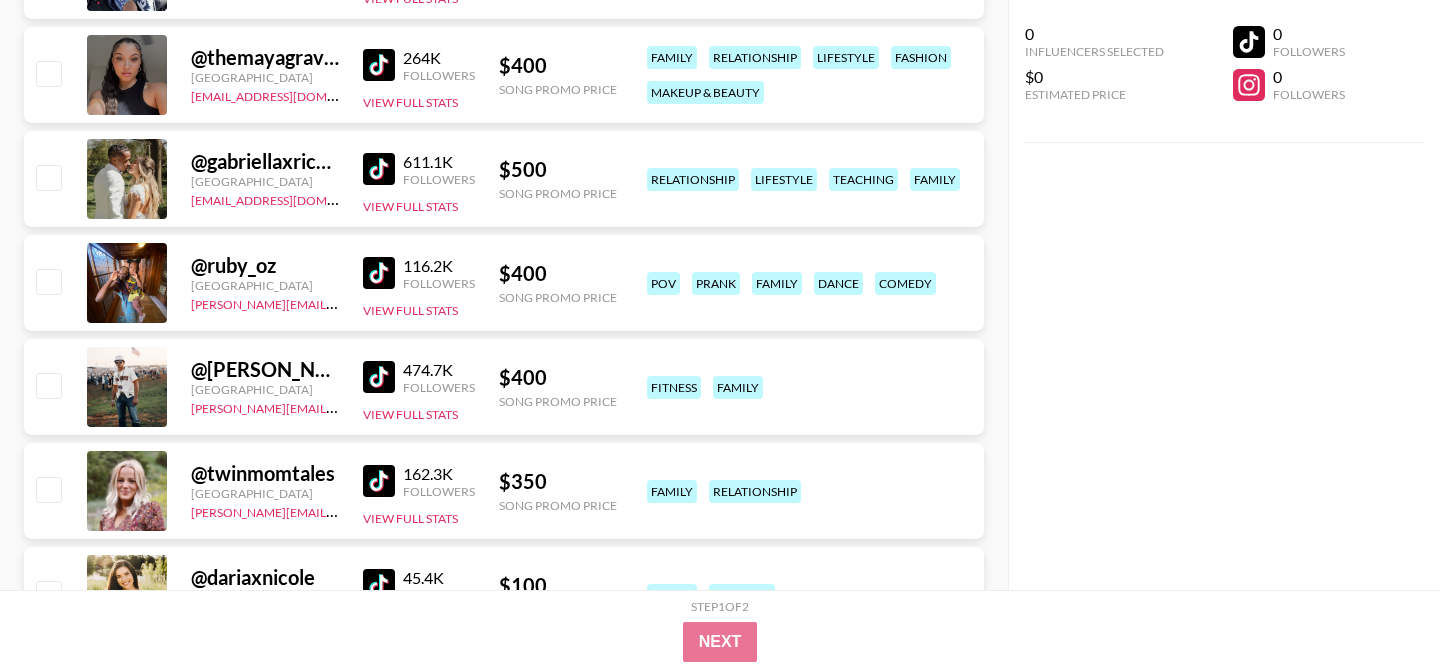 scroll, scrollTop: 2818, scrollLeft: 0, axis: vertical 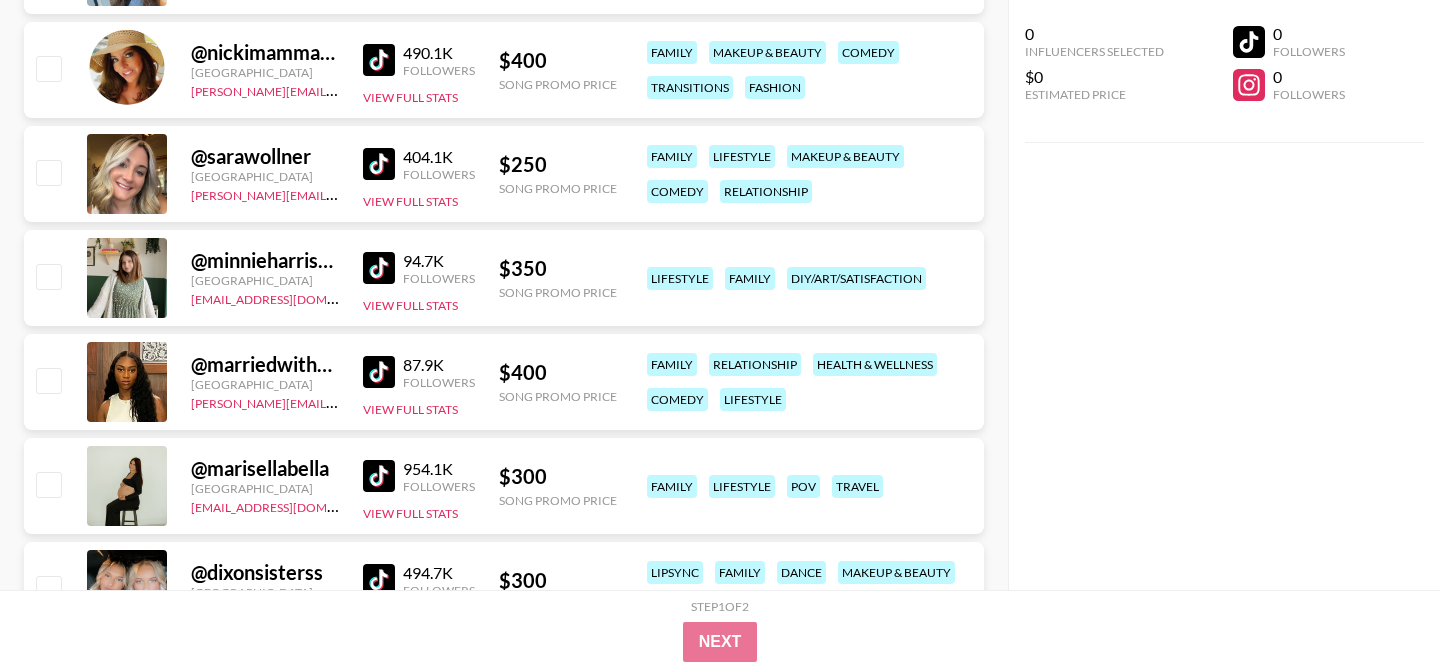 click at bounding box center (379, 372) 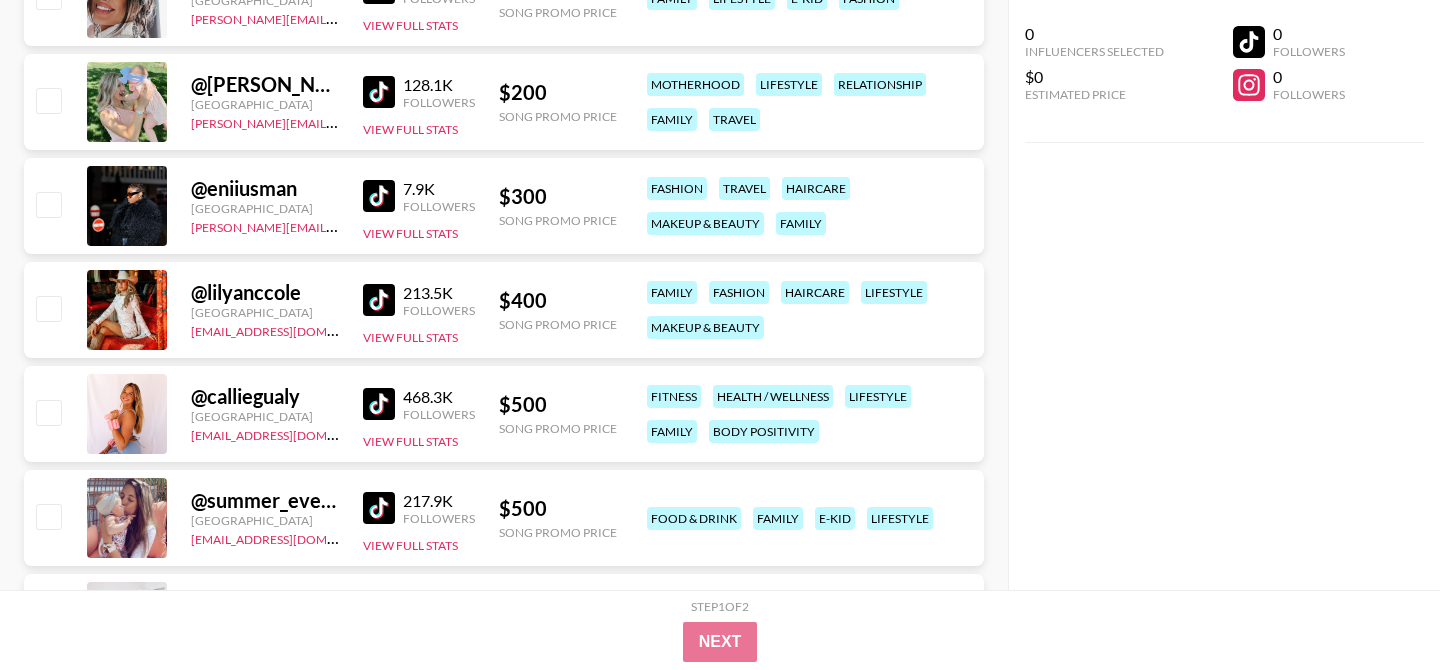 scroll, scrollTop: 6324, scrollLeft: 0, axis: vertical 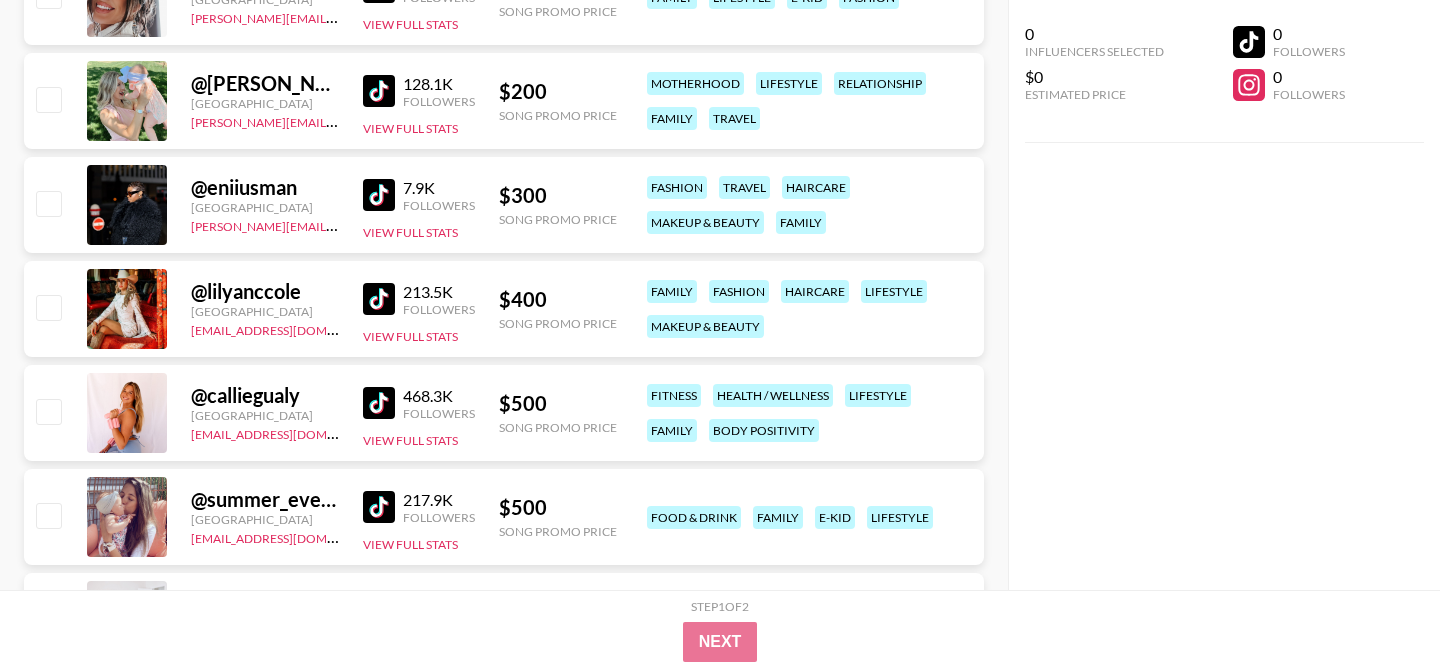 click at bounding box center (383, 195) 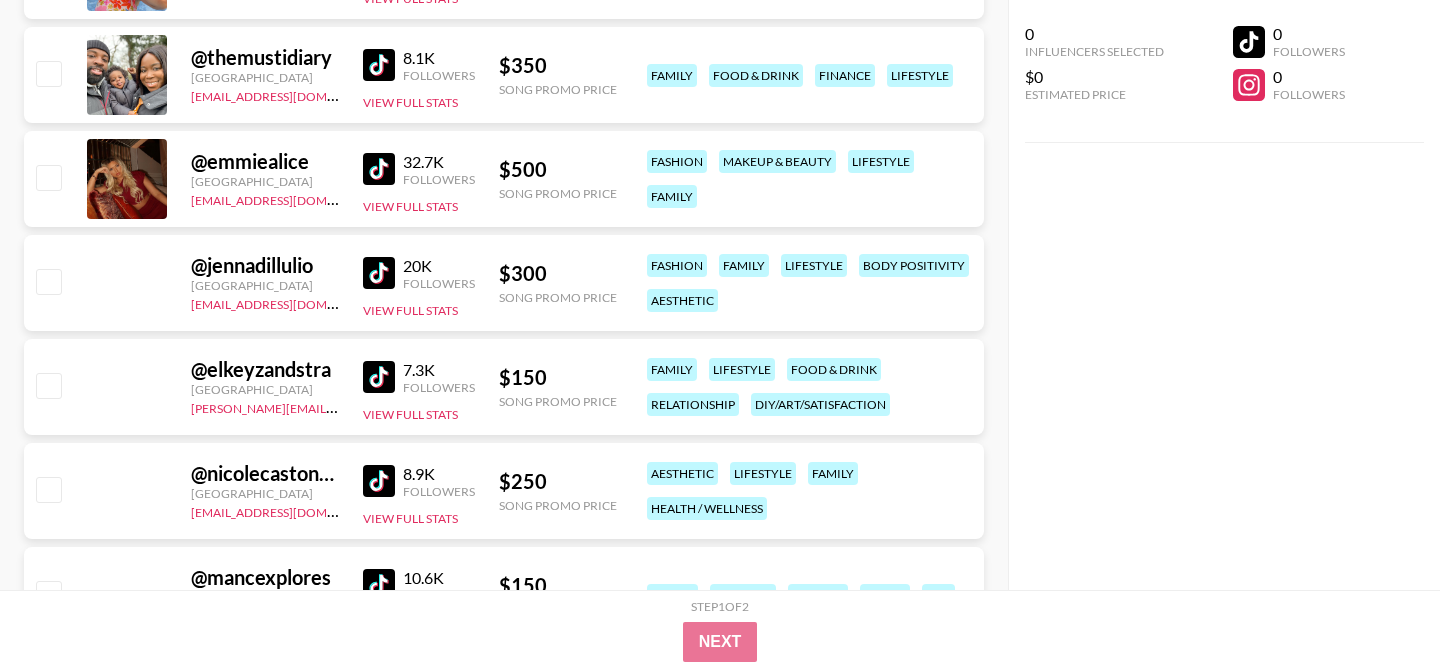 scroll, scrollTop: 8327, scrollLeft: 0, axis: vertical 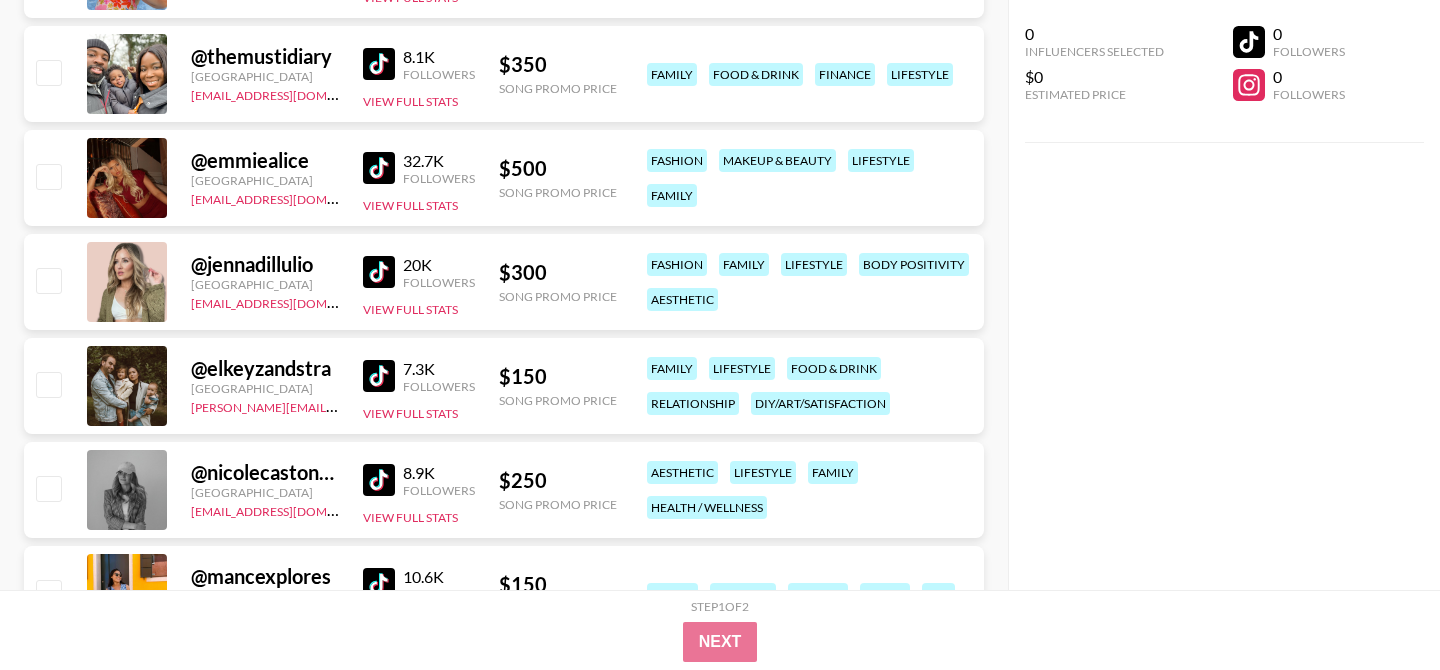 click at bounding box center [379, 64] 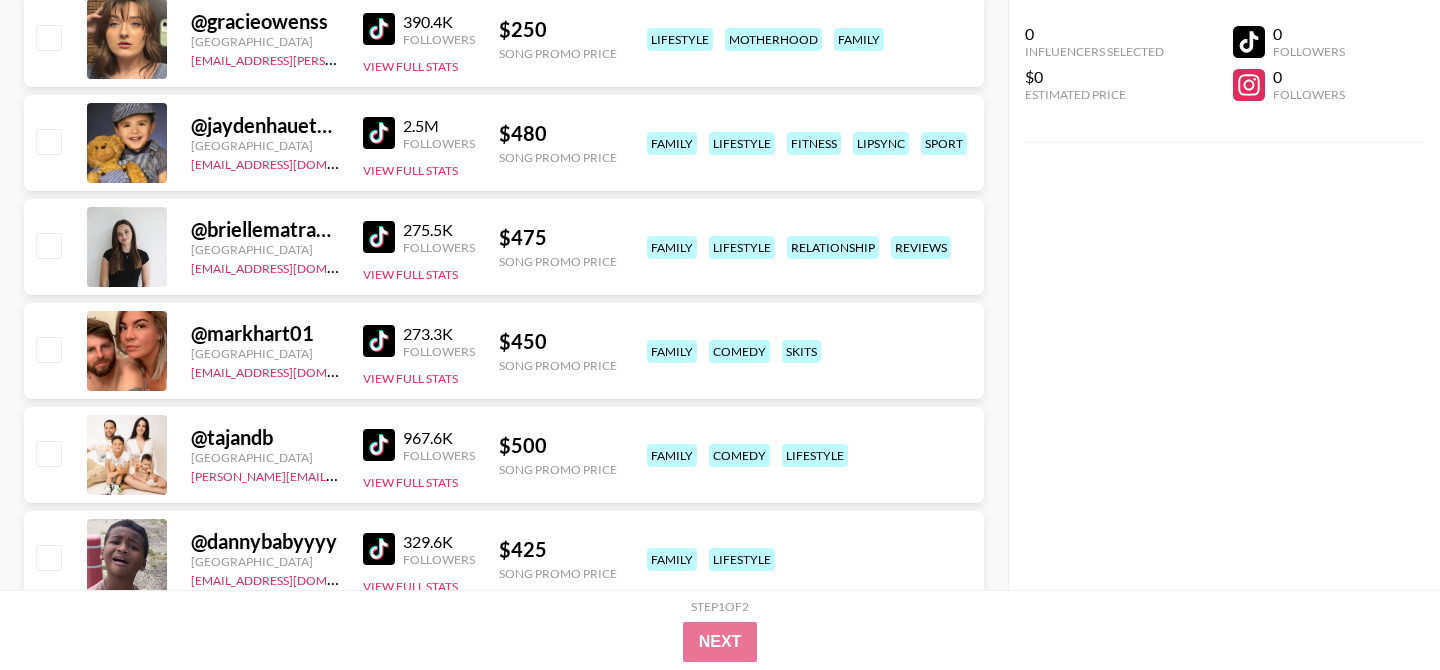 scroll, scrollTop: 0, scrollLeft: 0, axis: both 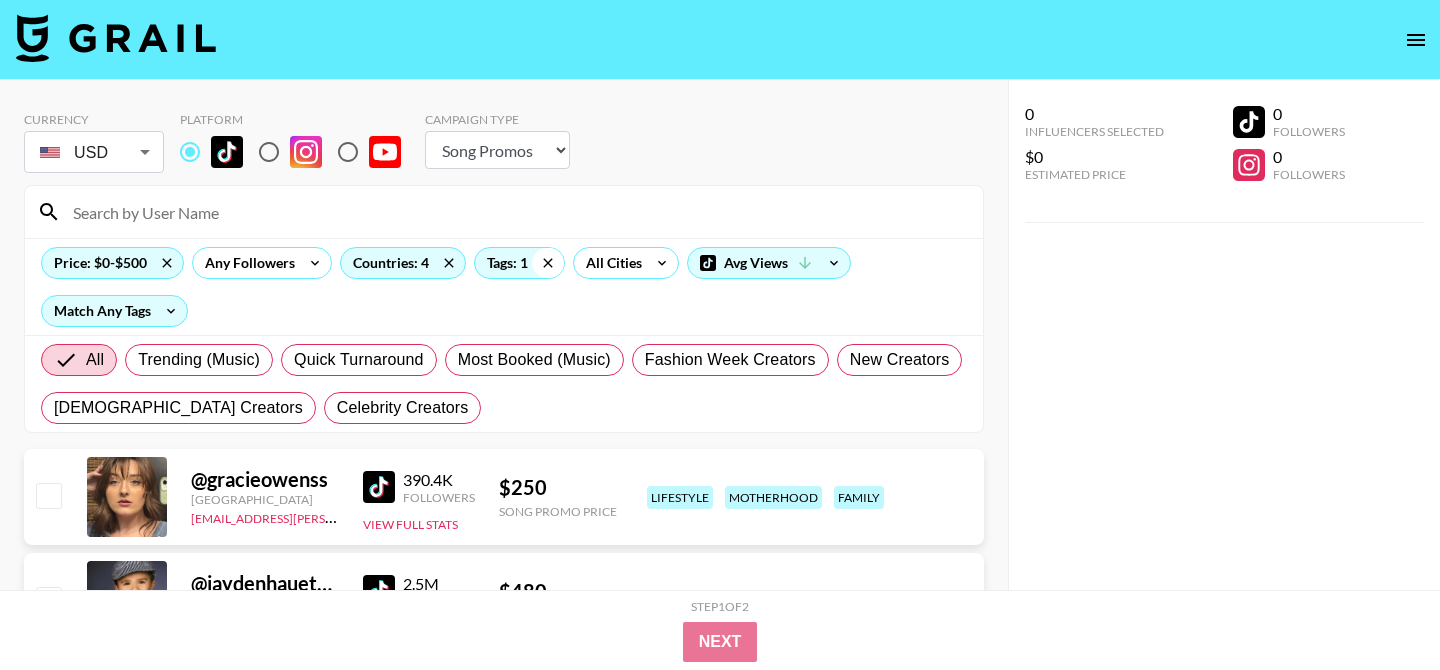 click 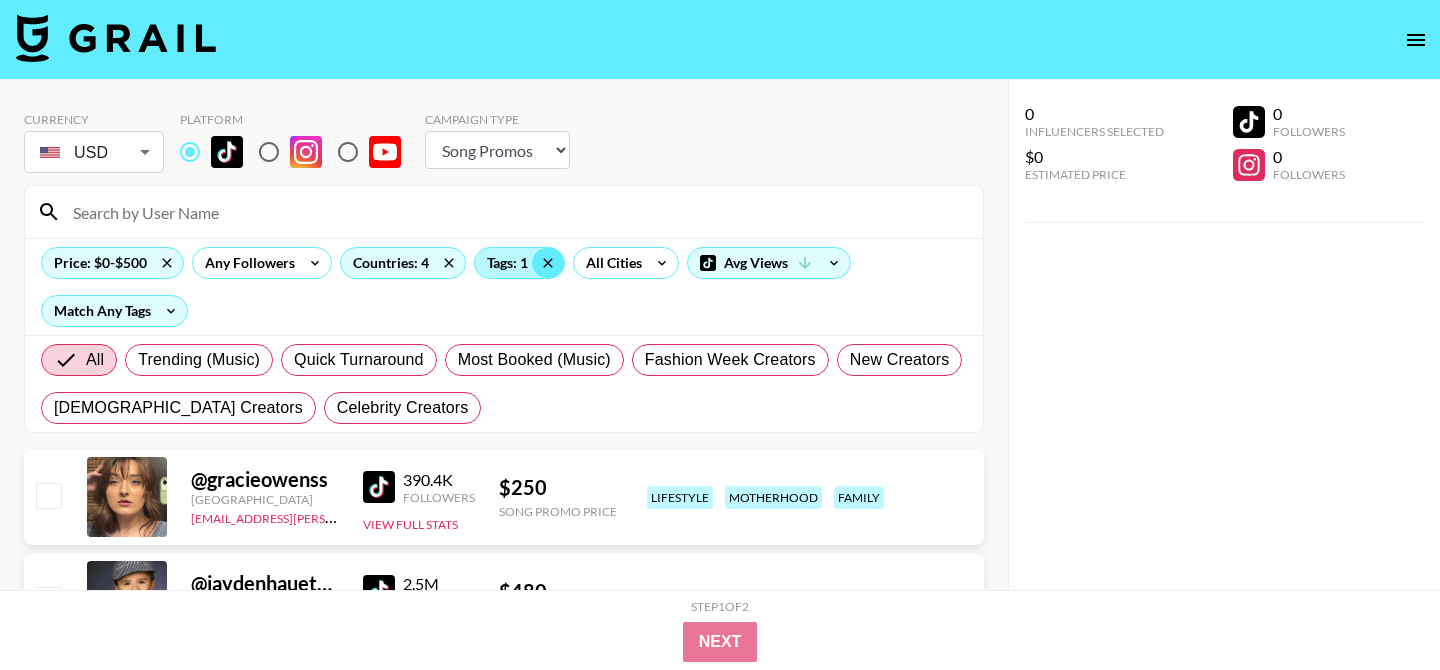 click on "Tags: 1" at bounding box center [519, 263] 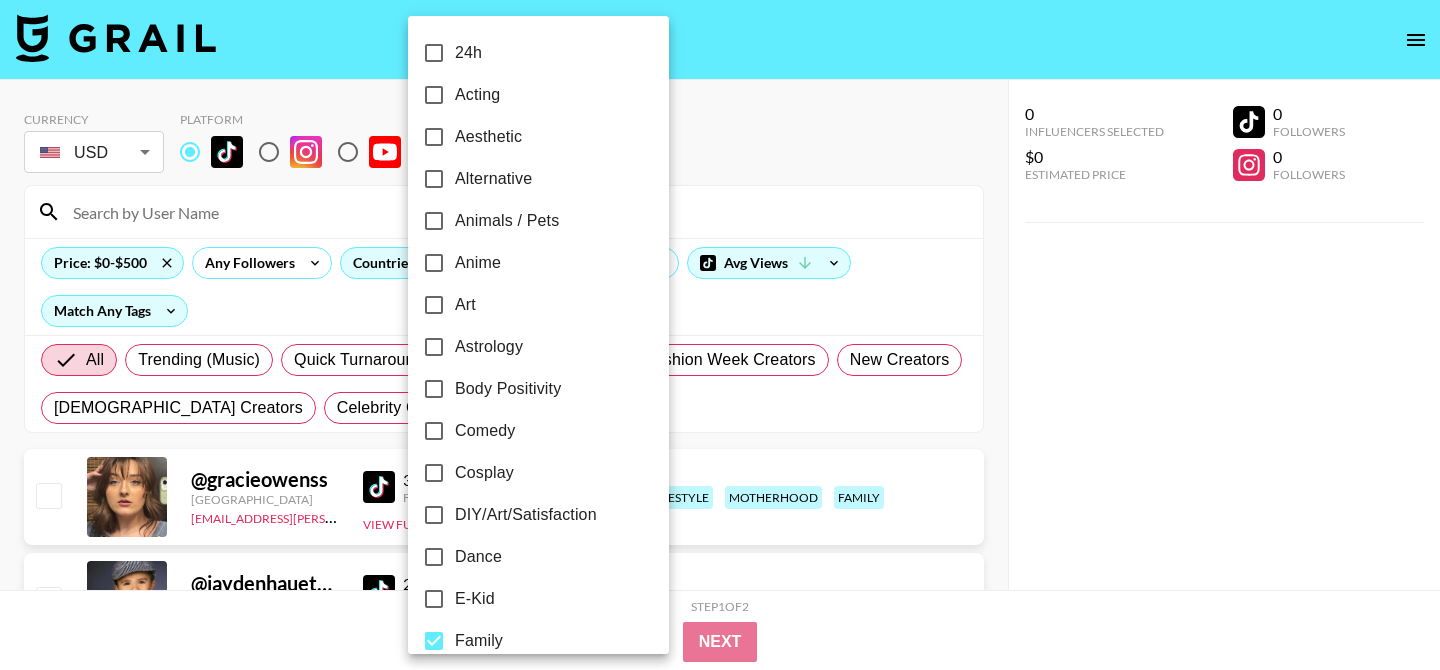 checkbox on "false" 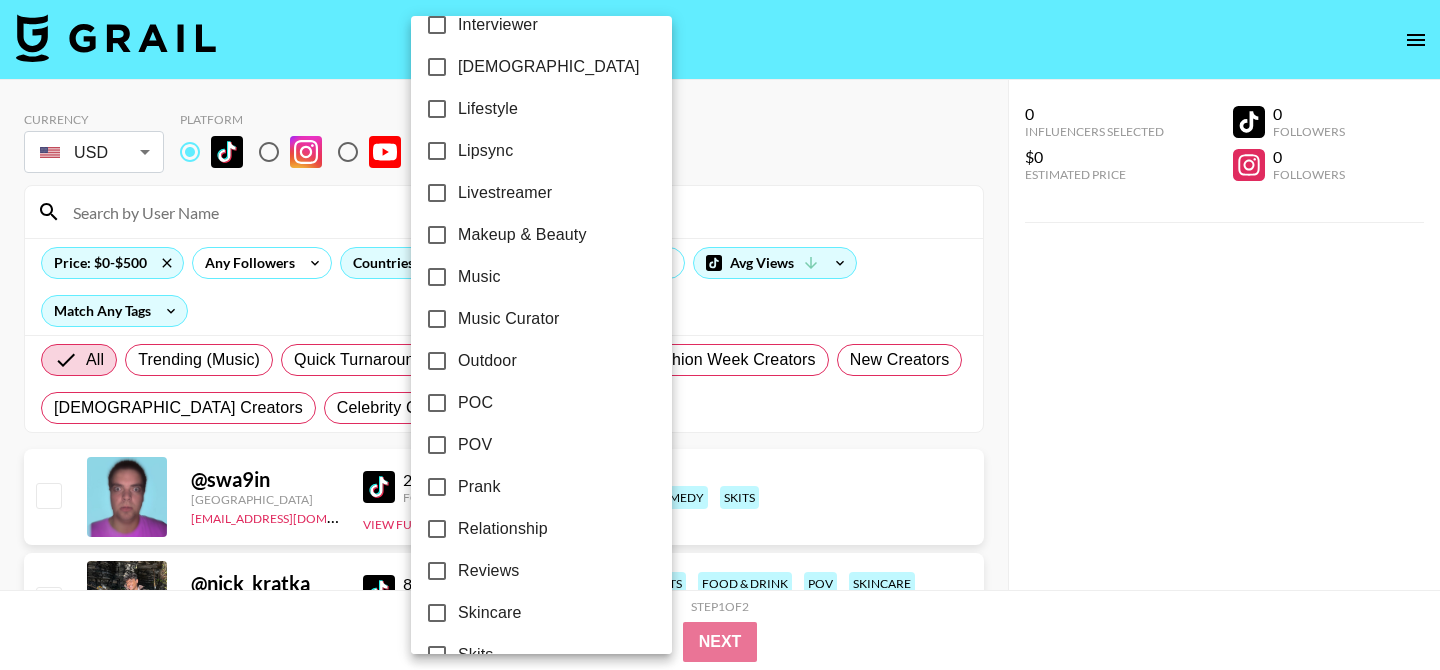 scroll, scrollTop: 960, scrollLeft: 0, axis: vertical 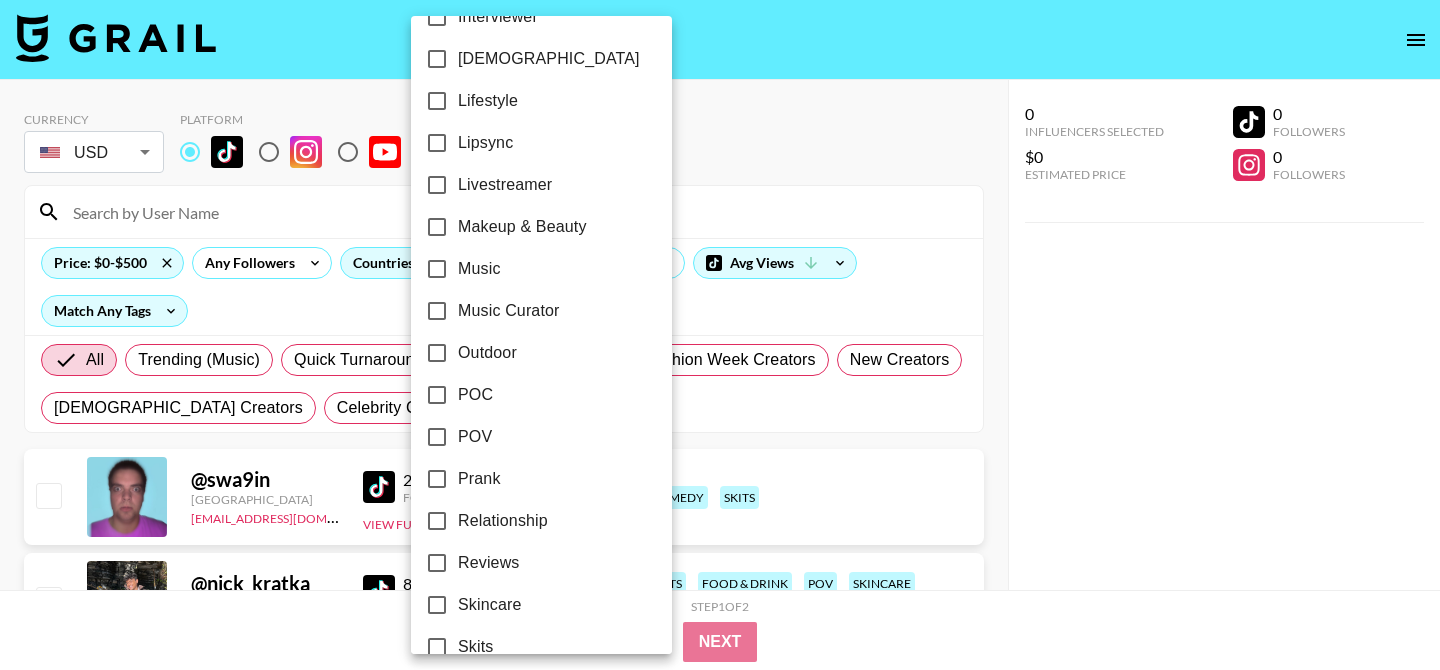 click on "Relationship" at bounding box center [503, 521] 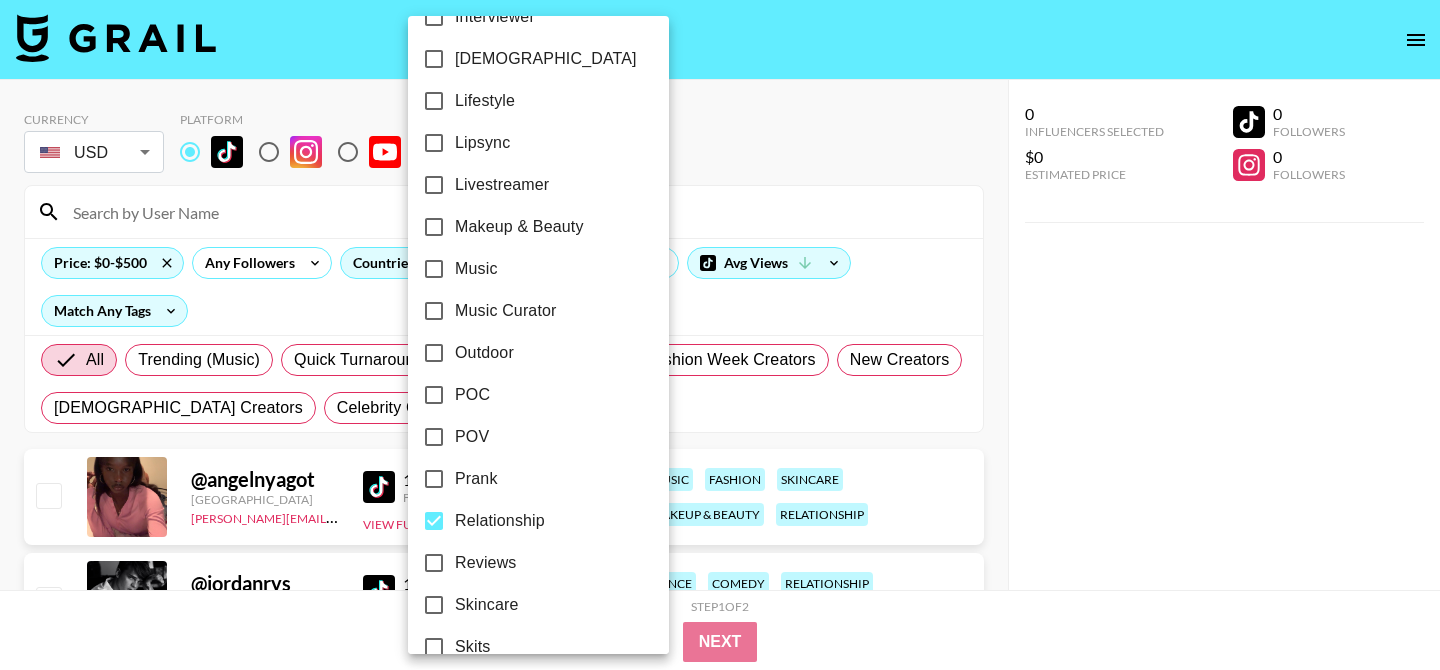 click at bounding box center (720, 335) 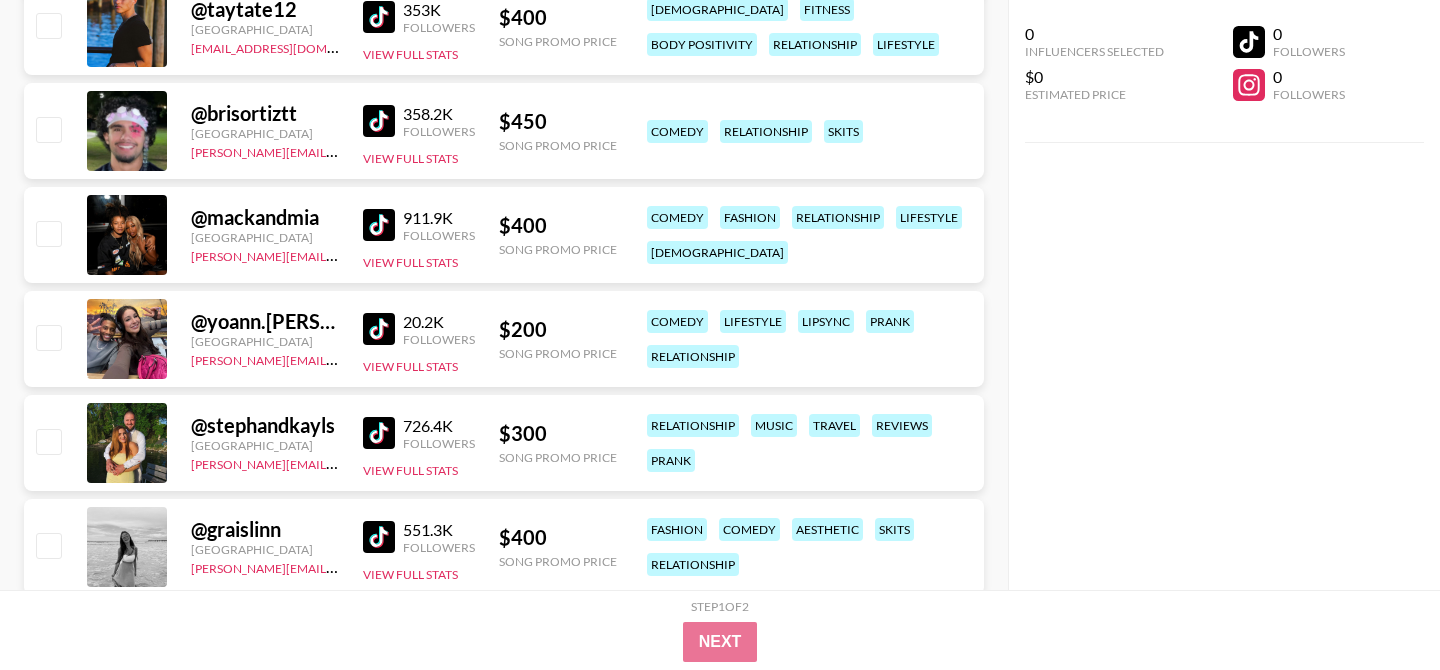 scroll, scrollTop: 1097, scrollLeft: 0, axis: vertical 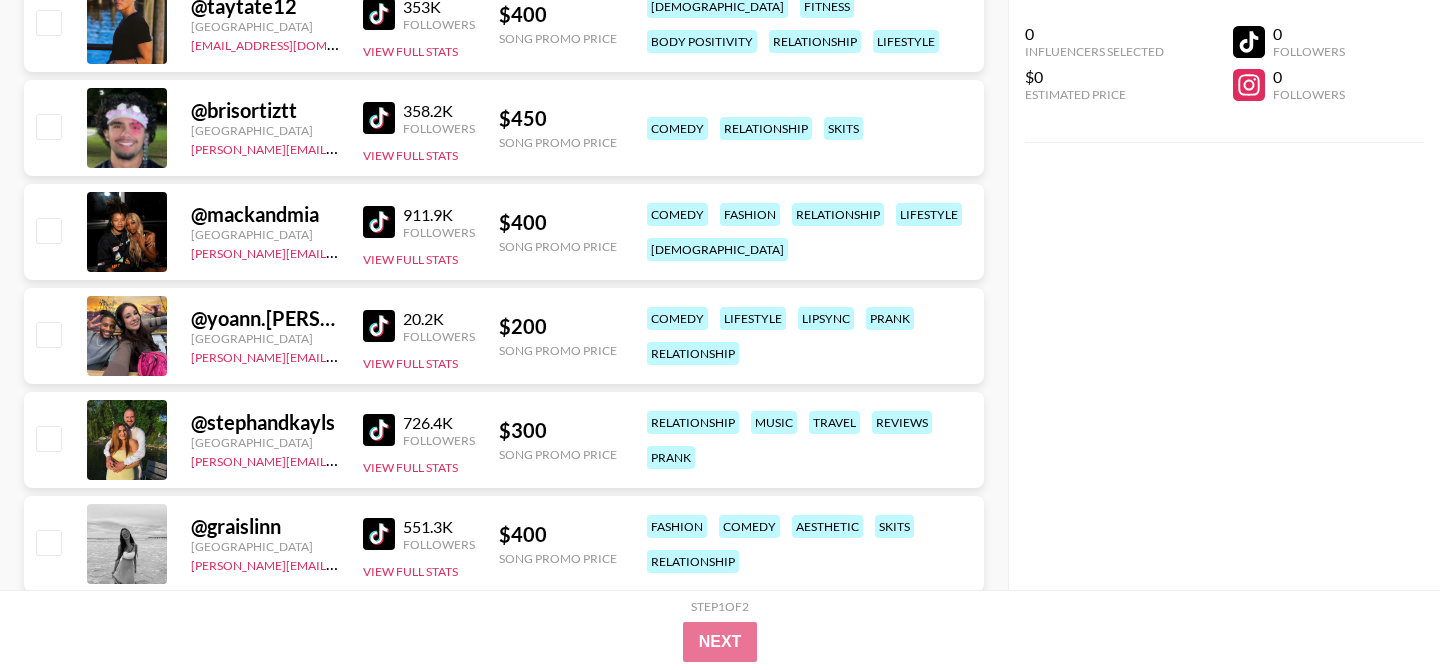 click at bounding box center (379, 118) 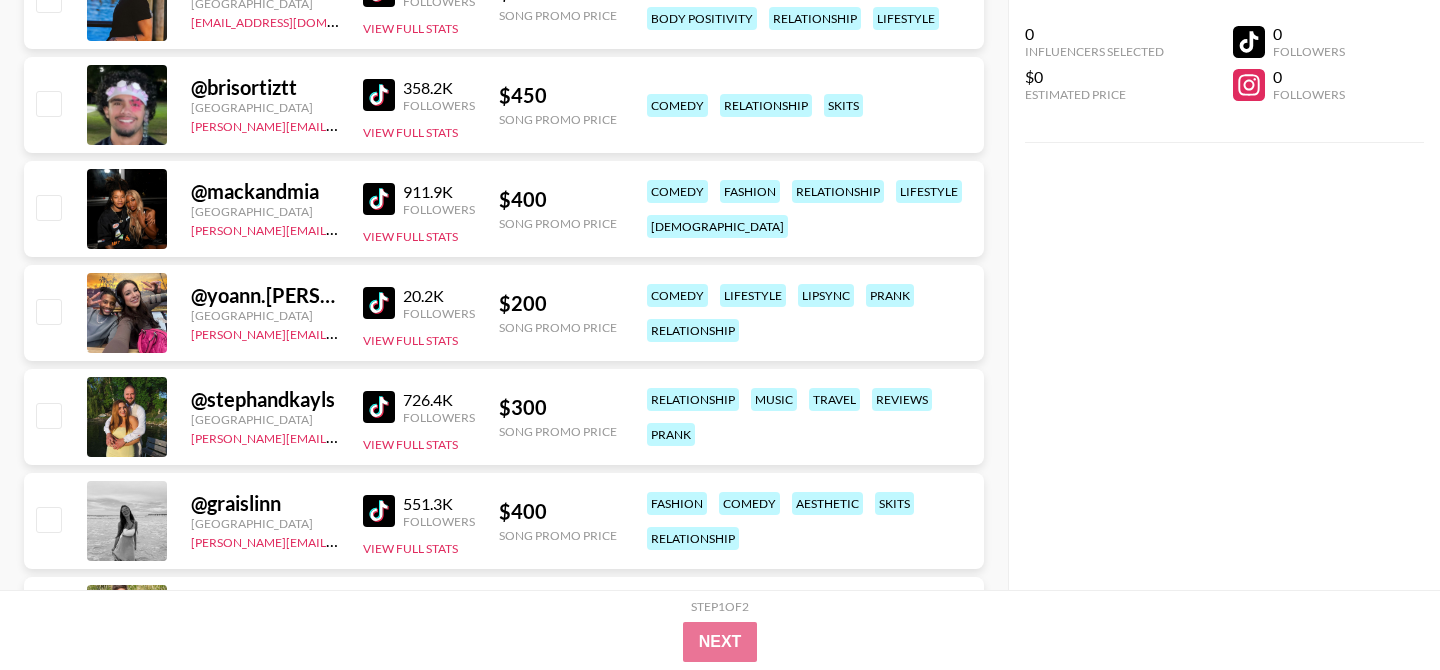 scroll, scrollTop: 1123, scrollLeft: 0, axis: vertical 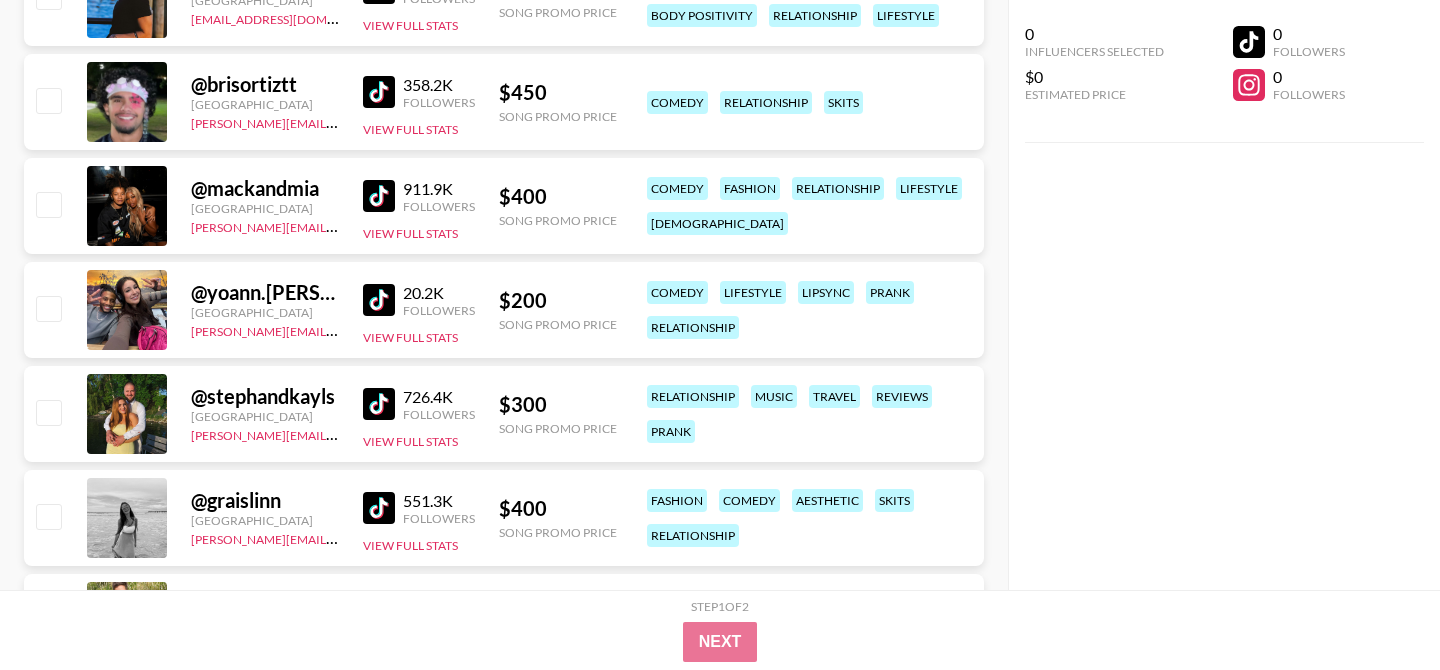 click at bounding box center (379, 300) 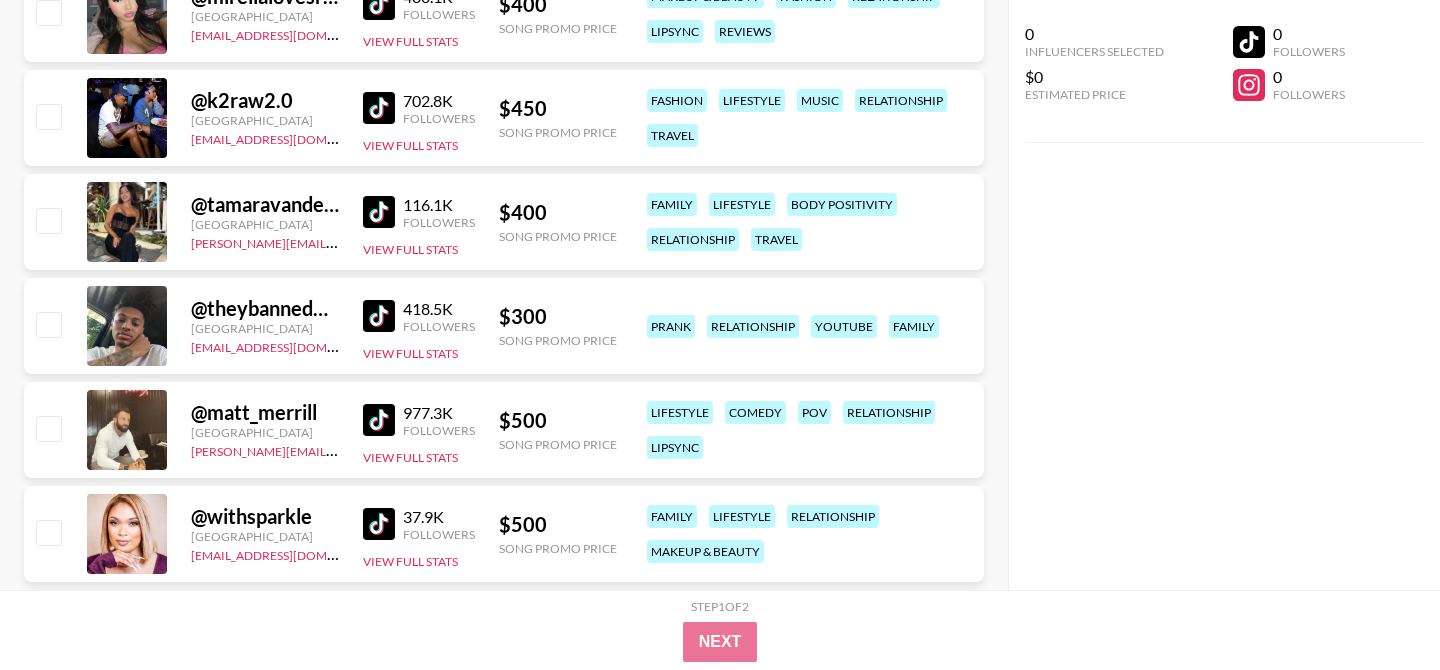scroll, scrollTop: 2148, scrollLeft: 0, axis: vertical 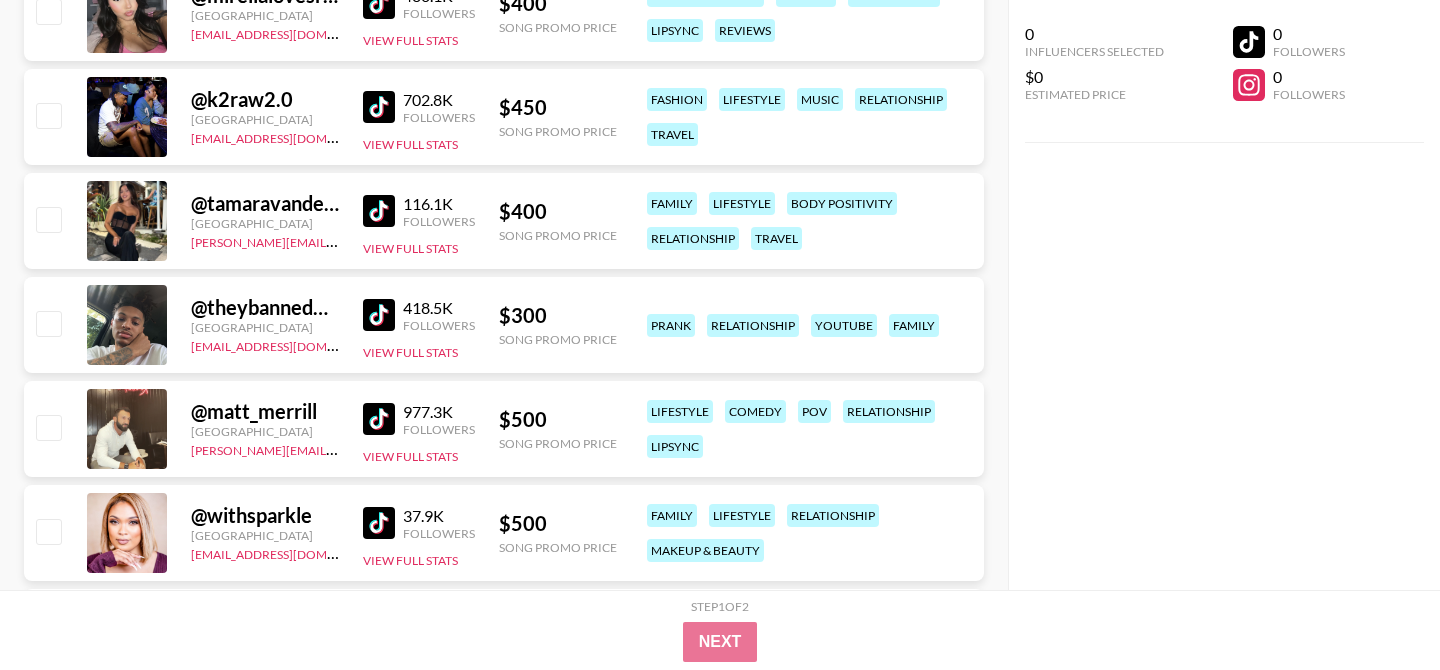 click at bounding box center [379, 211] 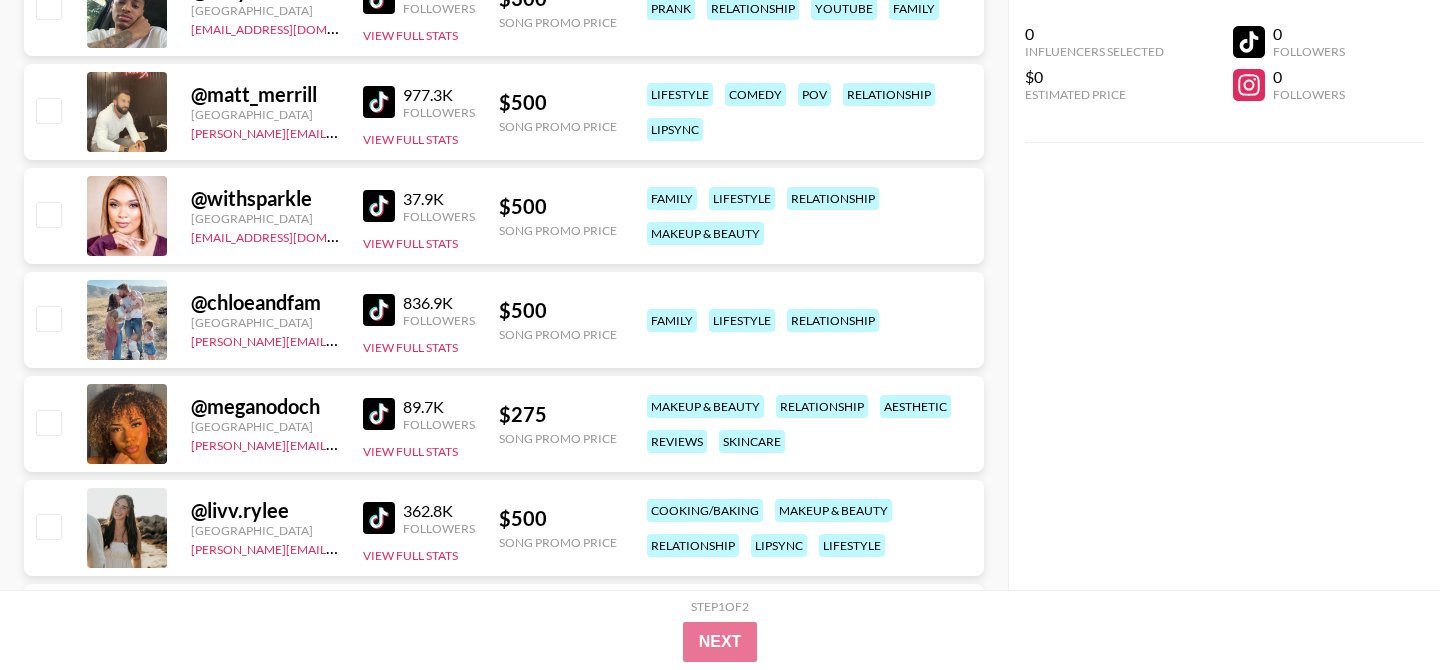 scroll, scrollTop: 2515, scrollLeft: 0, axis: vertical 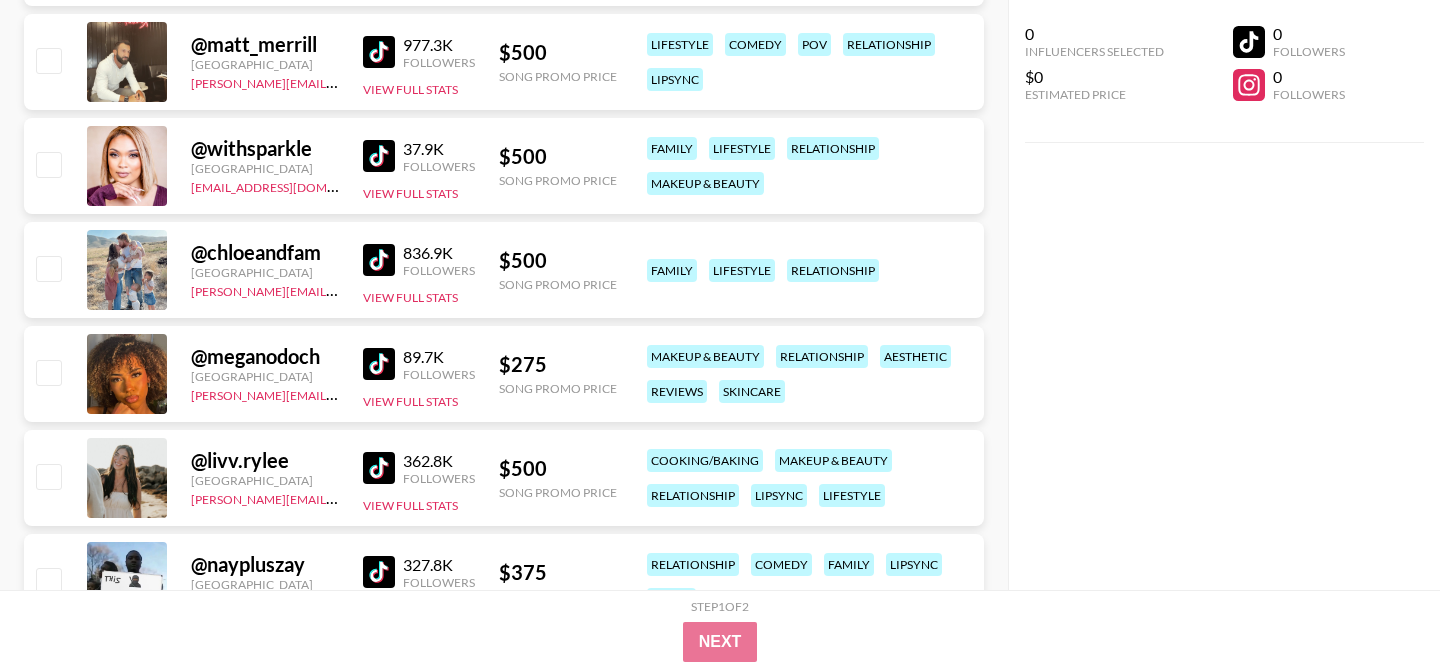 click at bounding box center (379, 364) 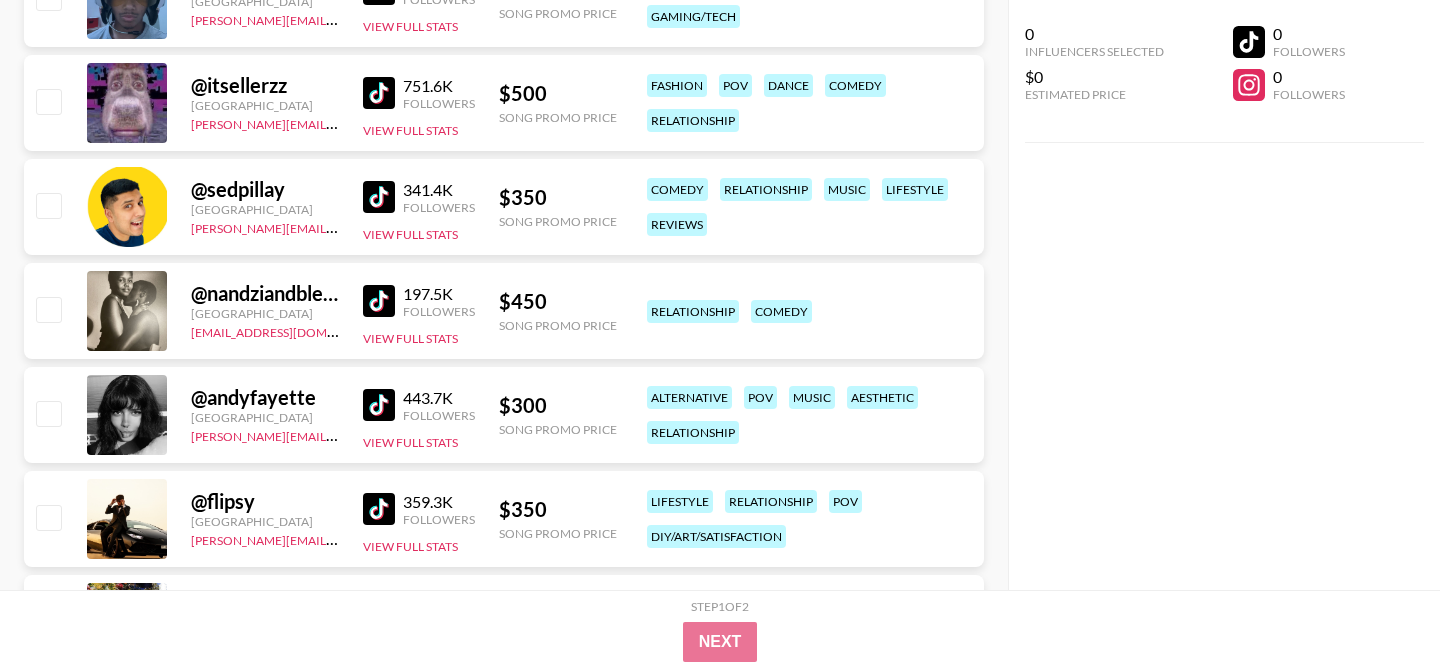 scroll, scrollTop: 3415, scrollLeft: 0, axis: vertical 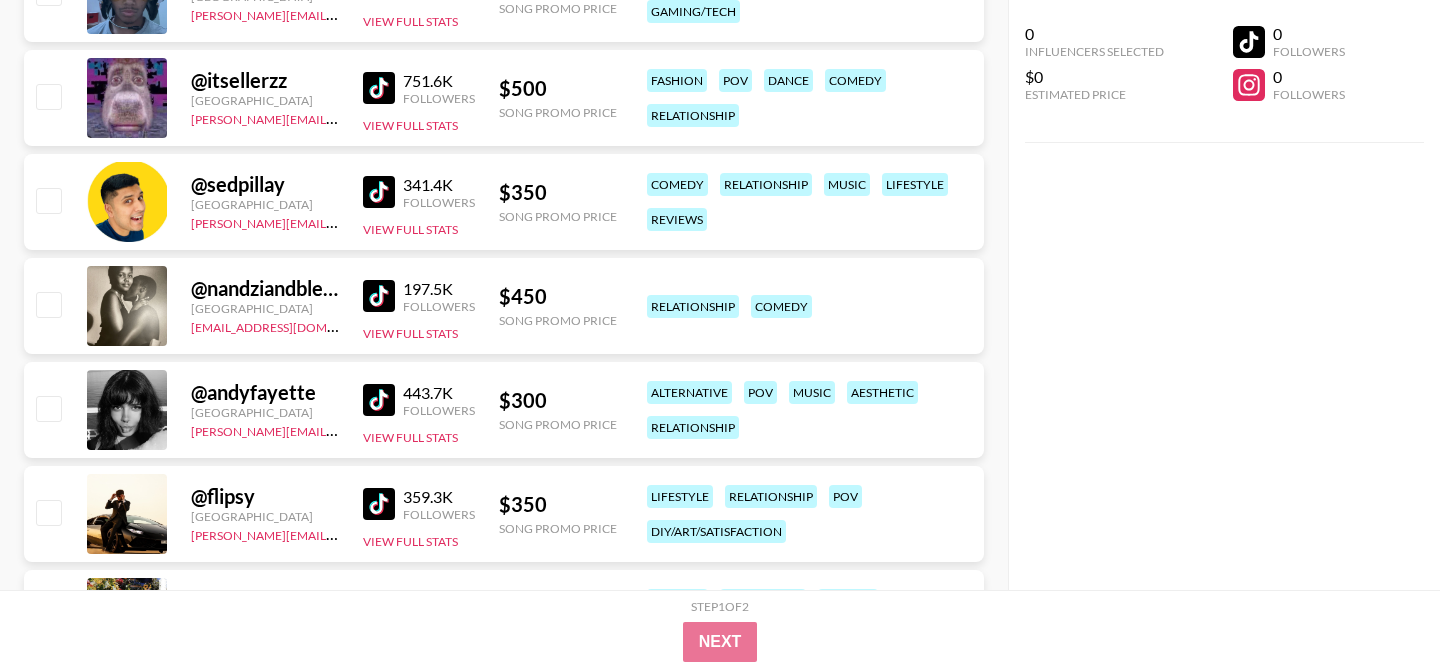 click at bounding box center (379, 296) 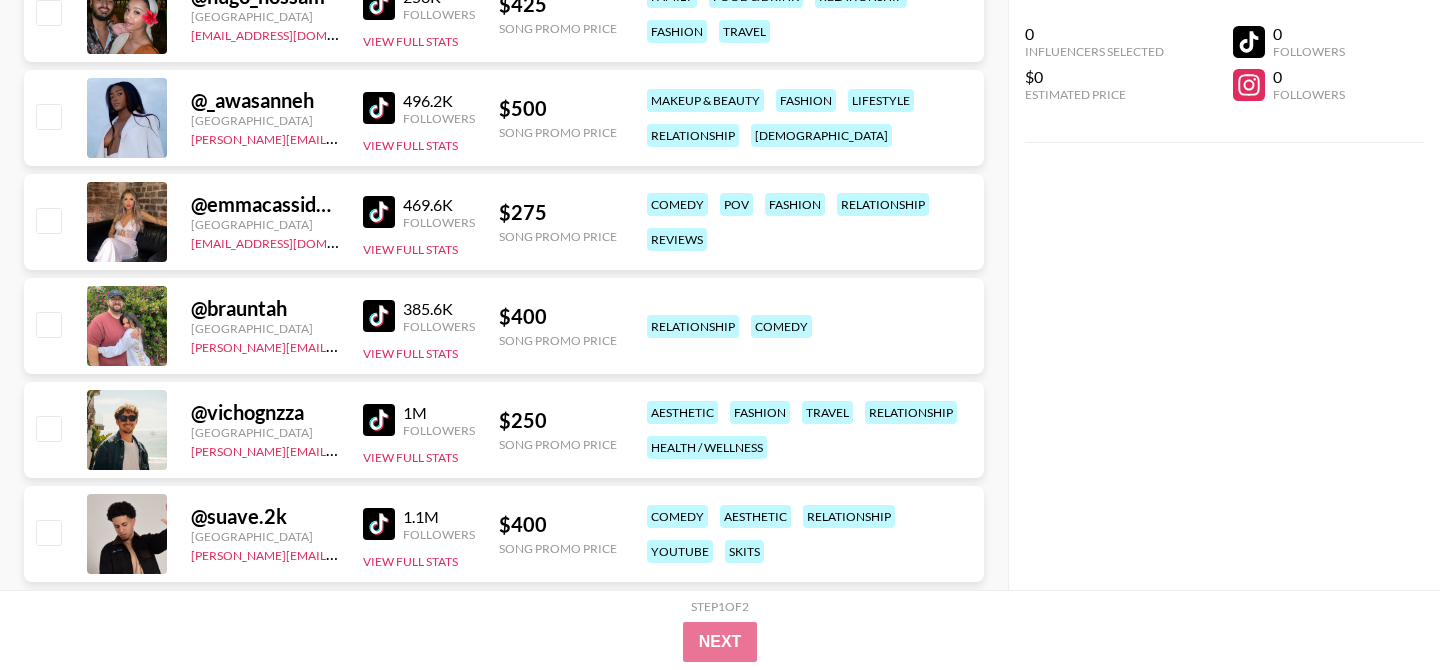 scroll, scrollTop: 4333, scrollLeft: 0, axis: vertical 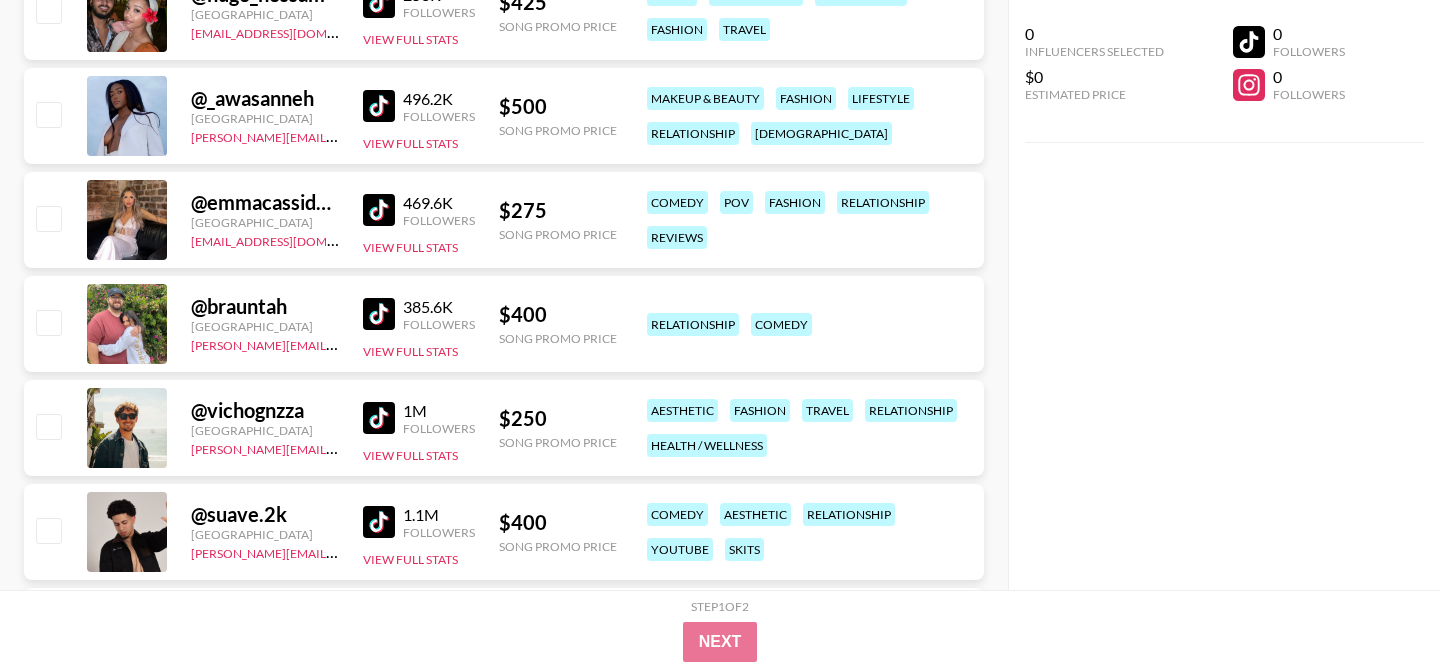 click at bounding box center [379, 106] 